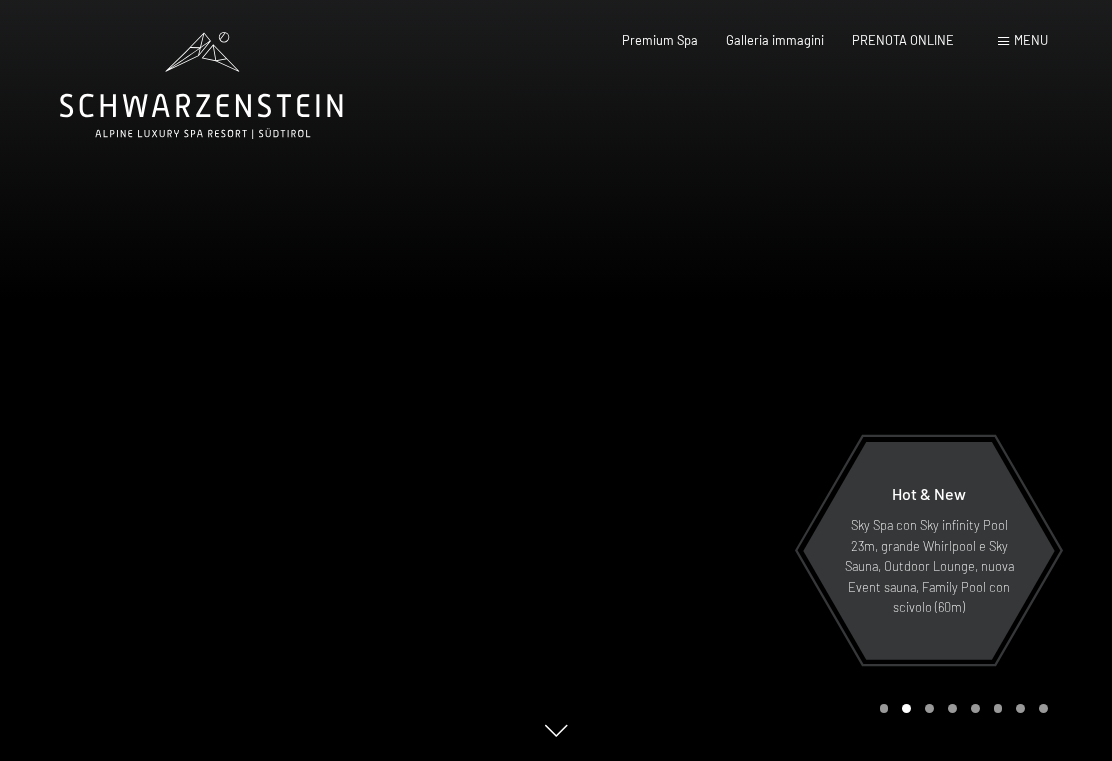 scroll, scrollTop: 0, scrollLeft: 0, axis: both 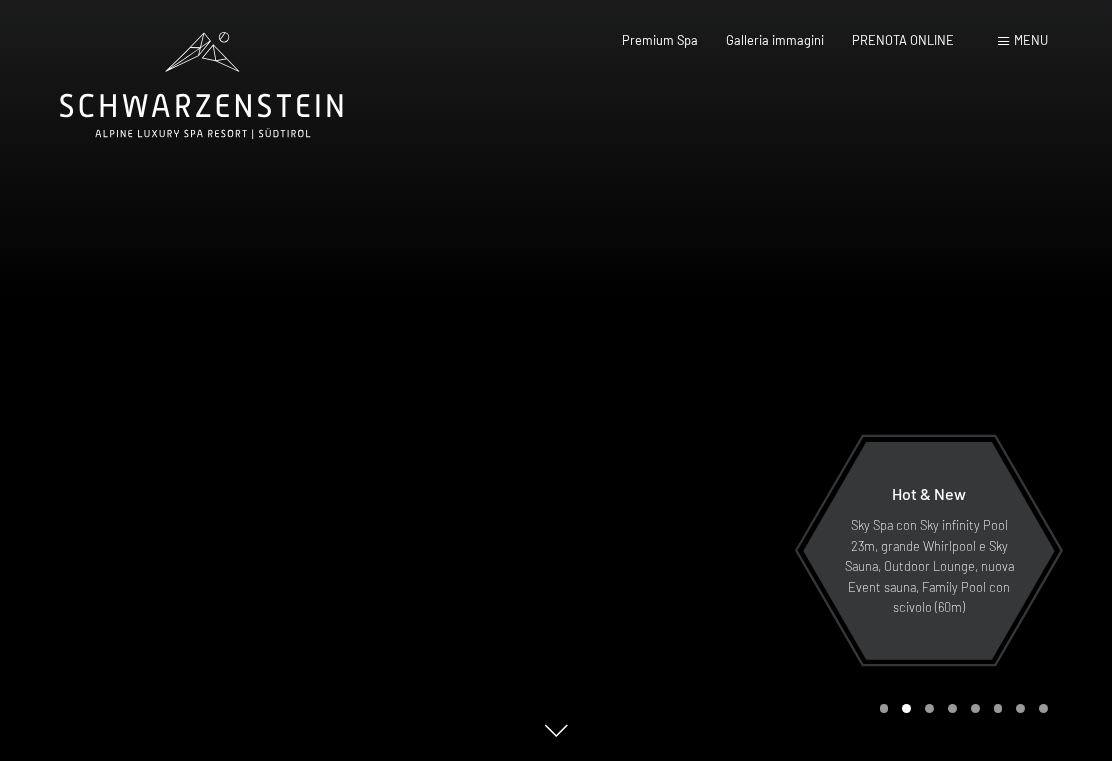 click on "PRENOTA ONLINE" at bounding box center [903, 40] 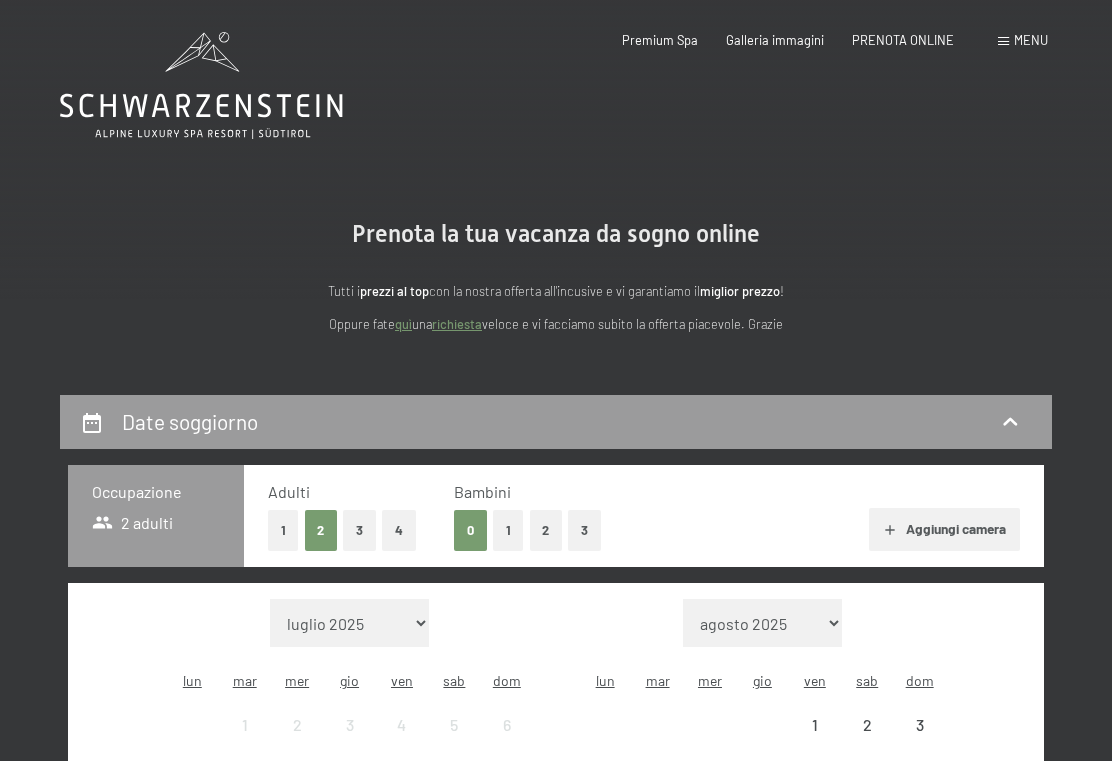 scroll, scrollTop: 0, scrollLeft: 0, axis: both 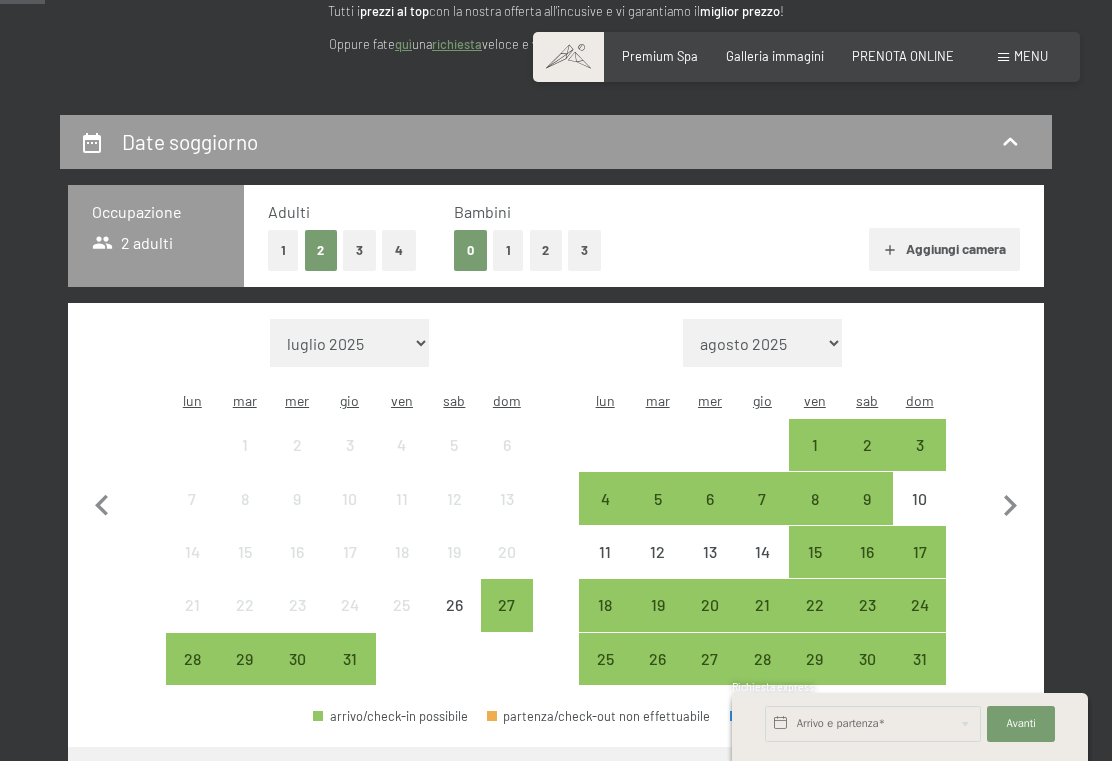 click 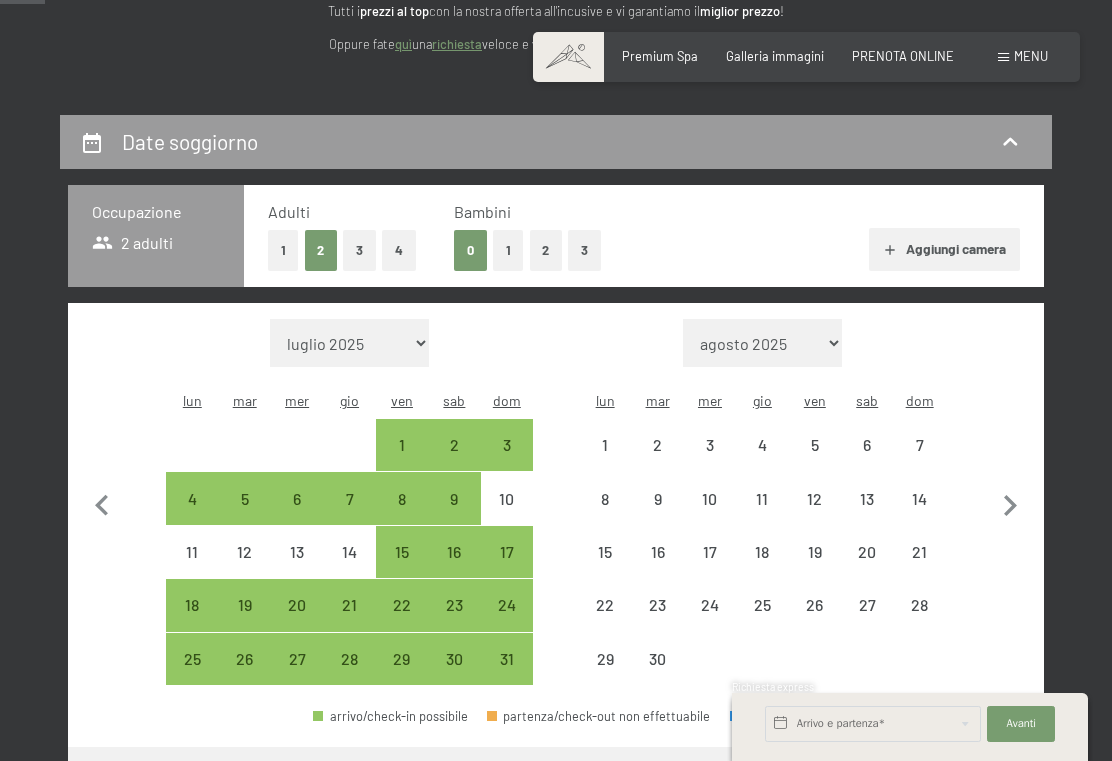 click 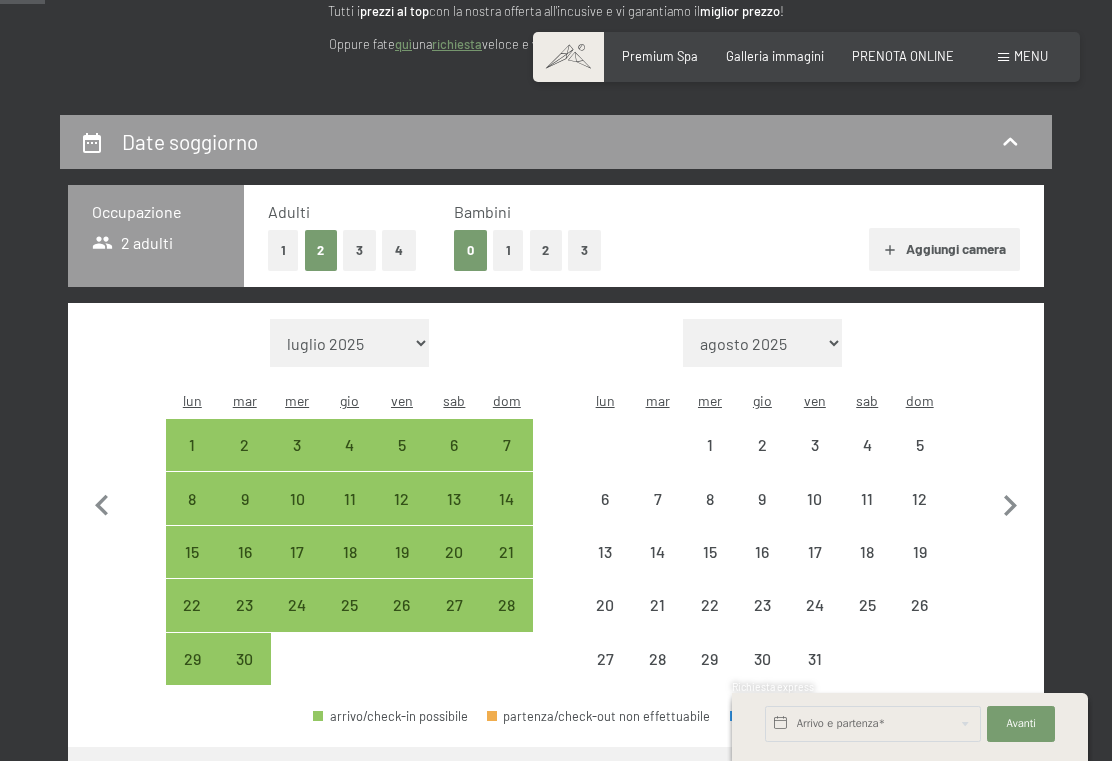 select on "2025-09-01" 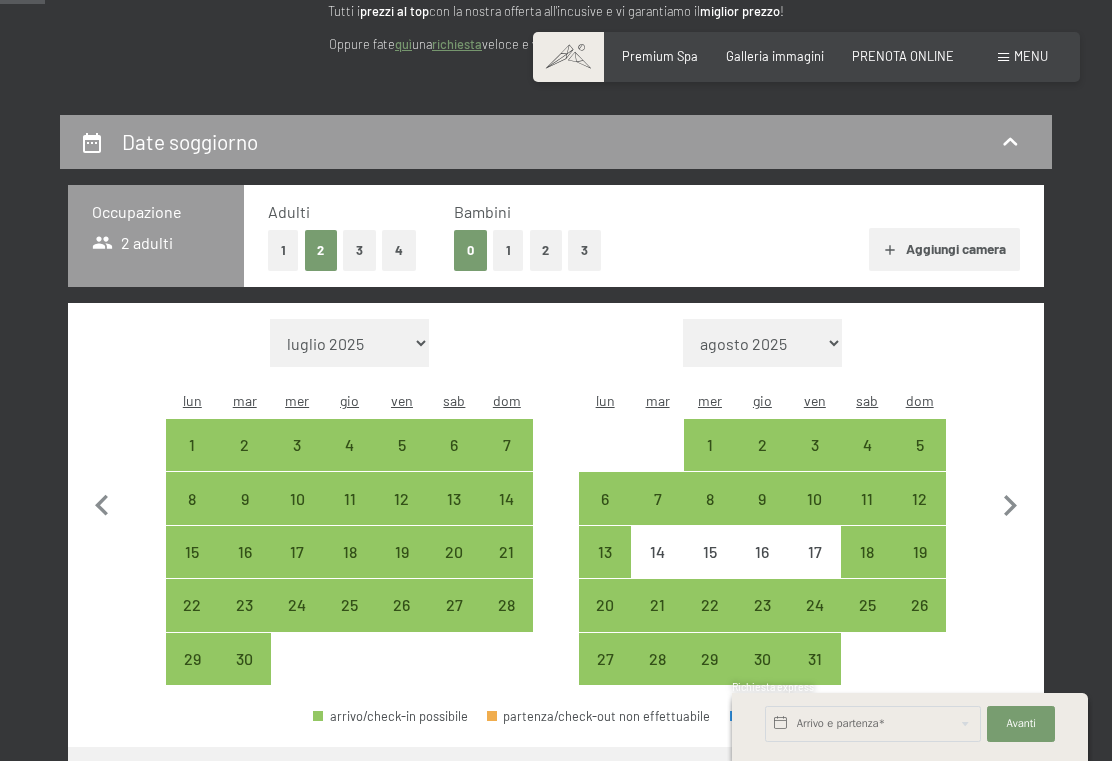 click 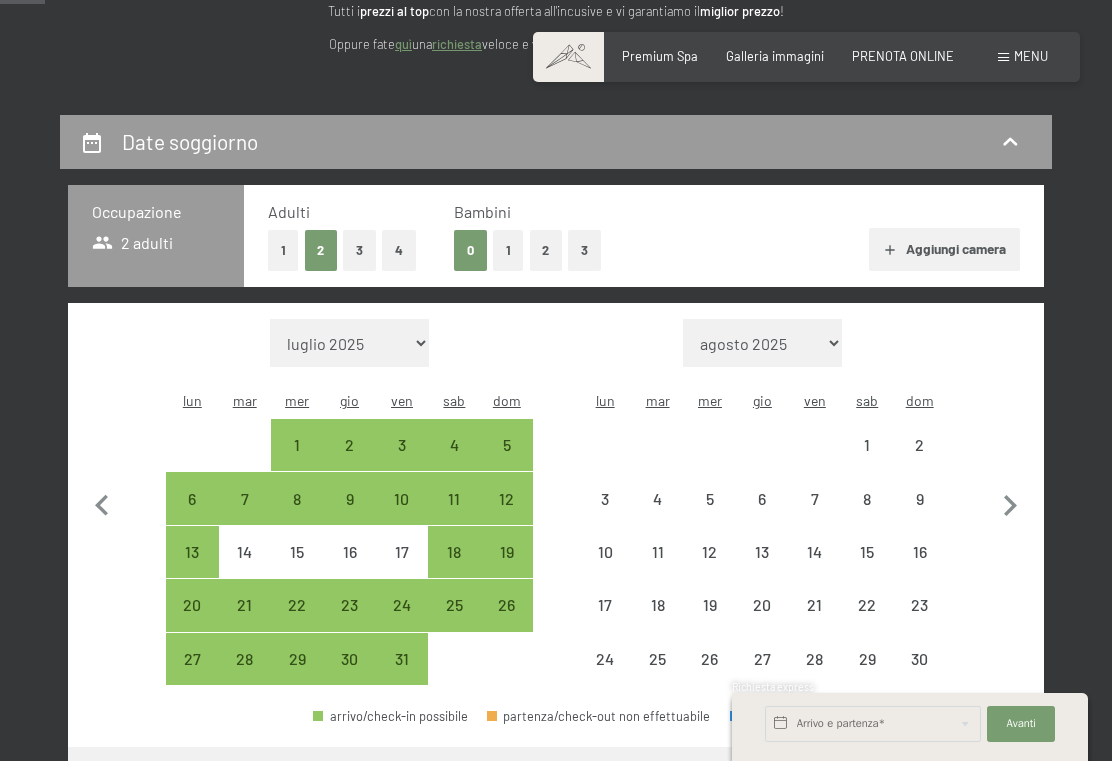 select on "2025-10-01" 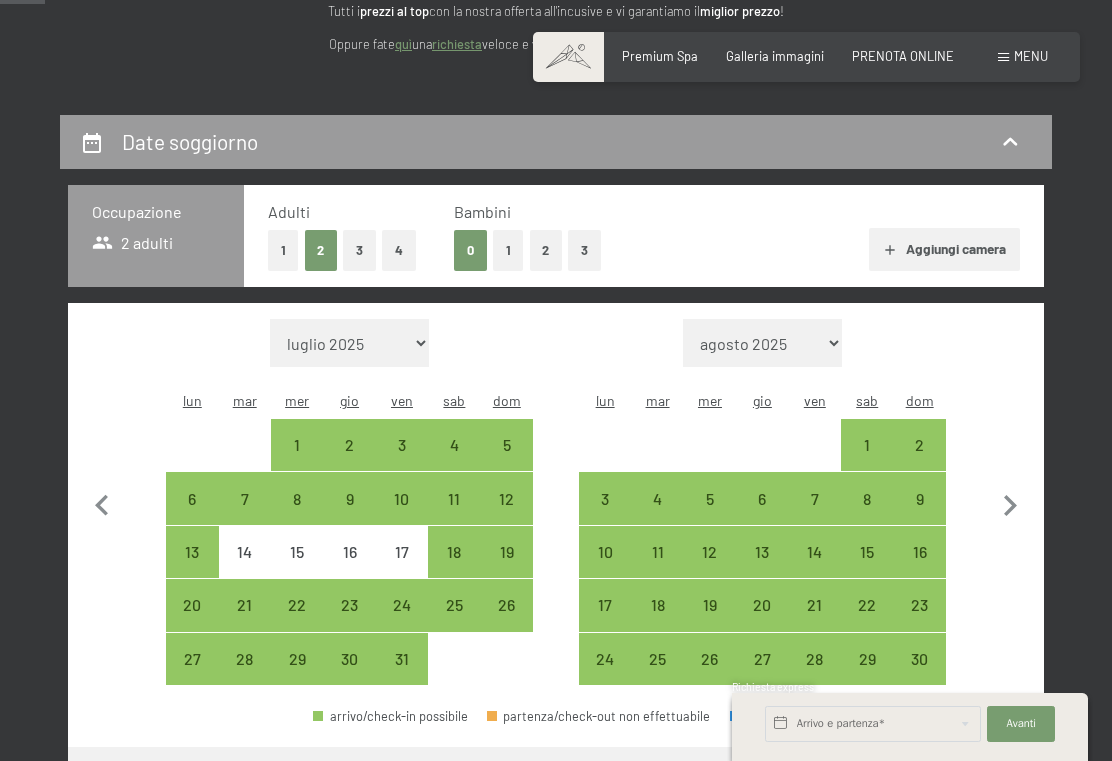 click 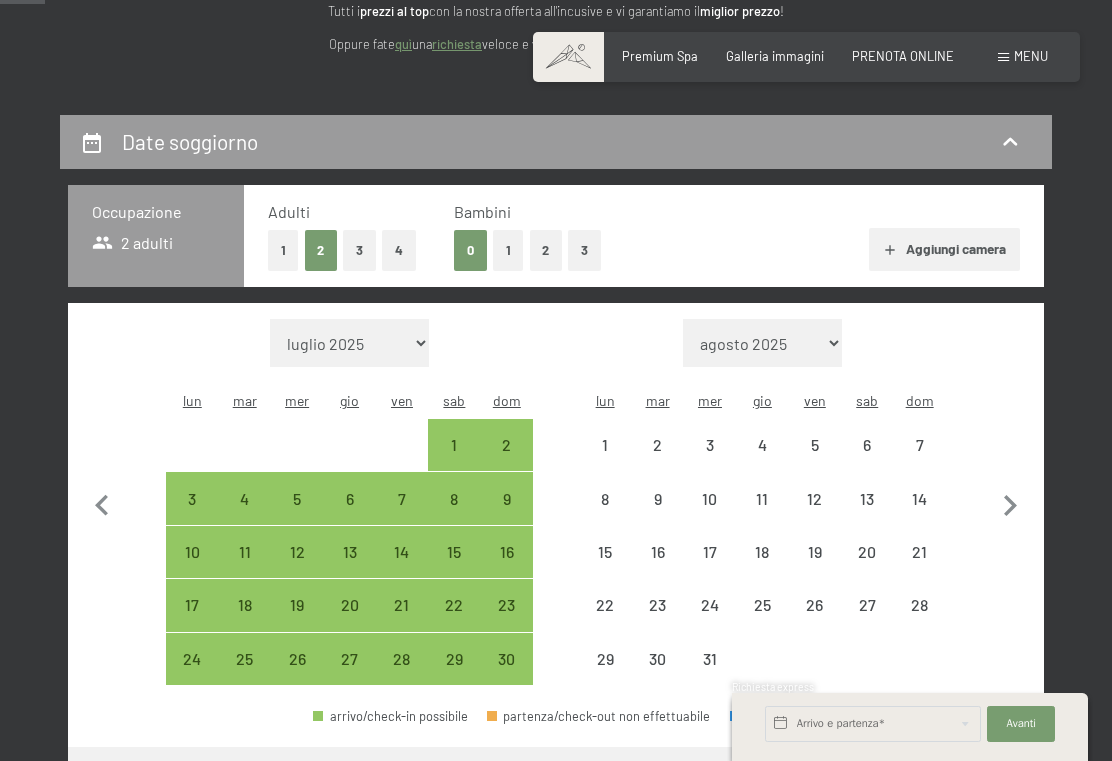 select on "2025-11-01" 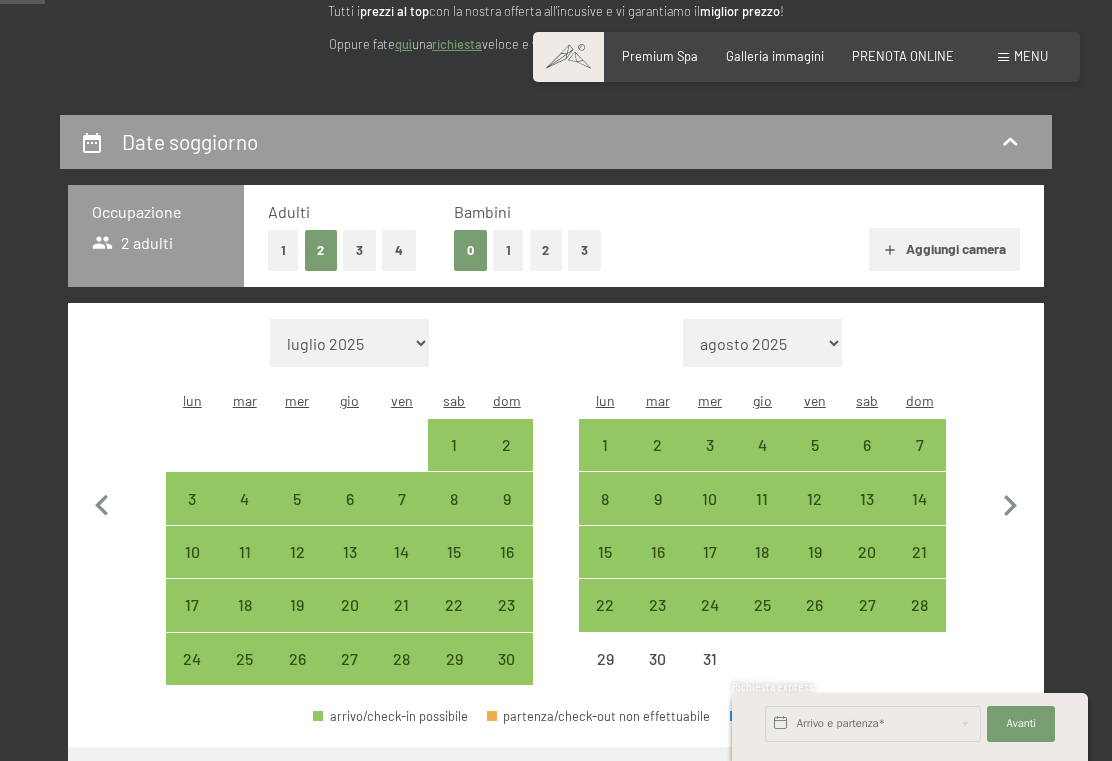 click on "7" at bounding box center [919, 461] 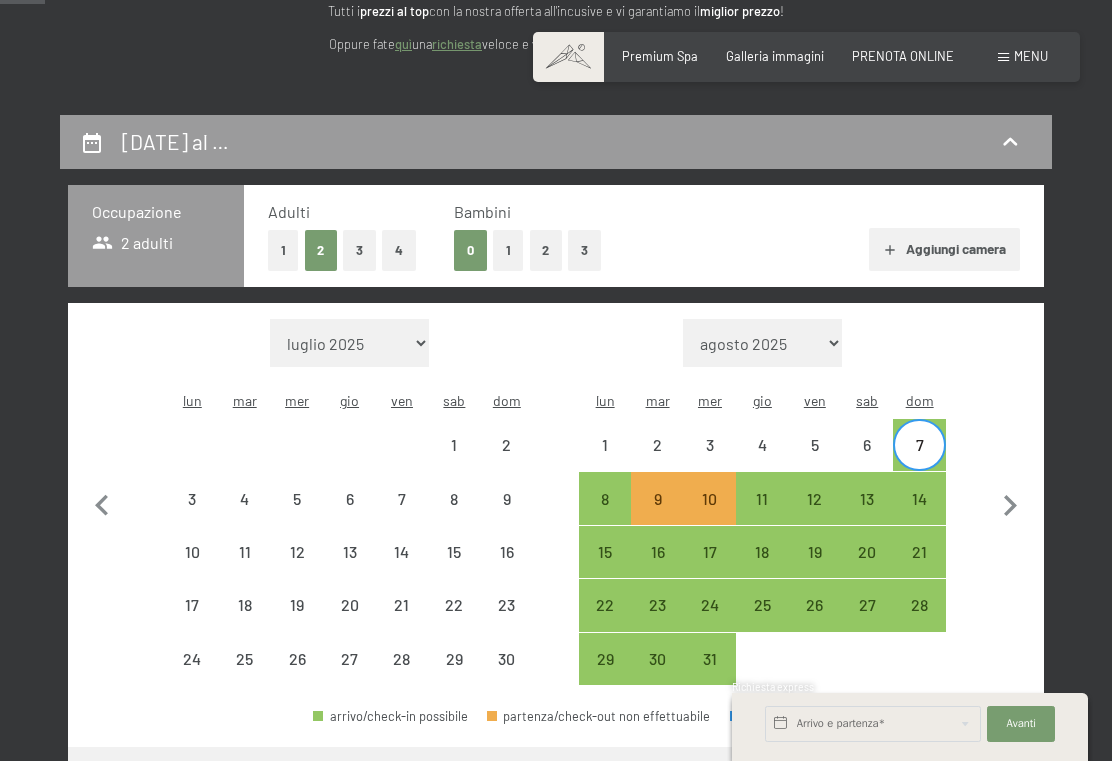 click on "14" at bounding box center (919, 515) 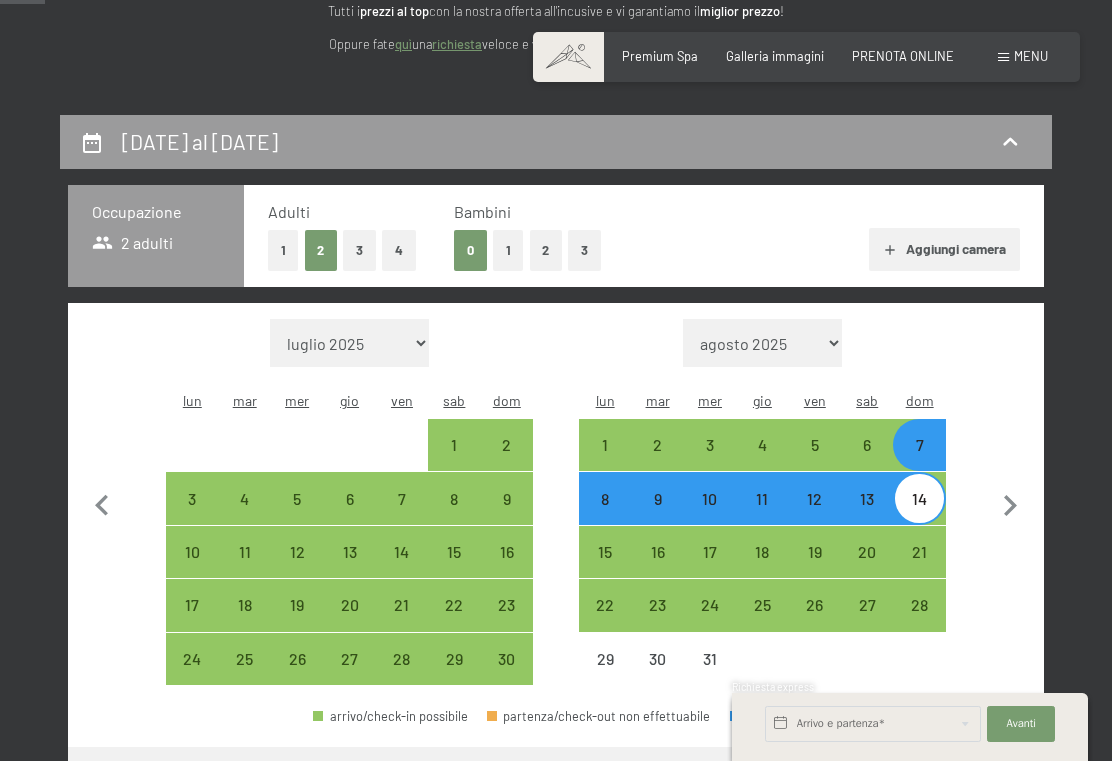 click on "16" at bounding box center [657, 568] 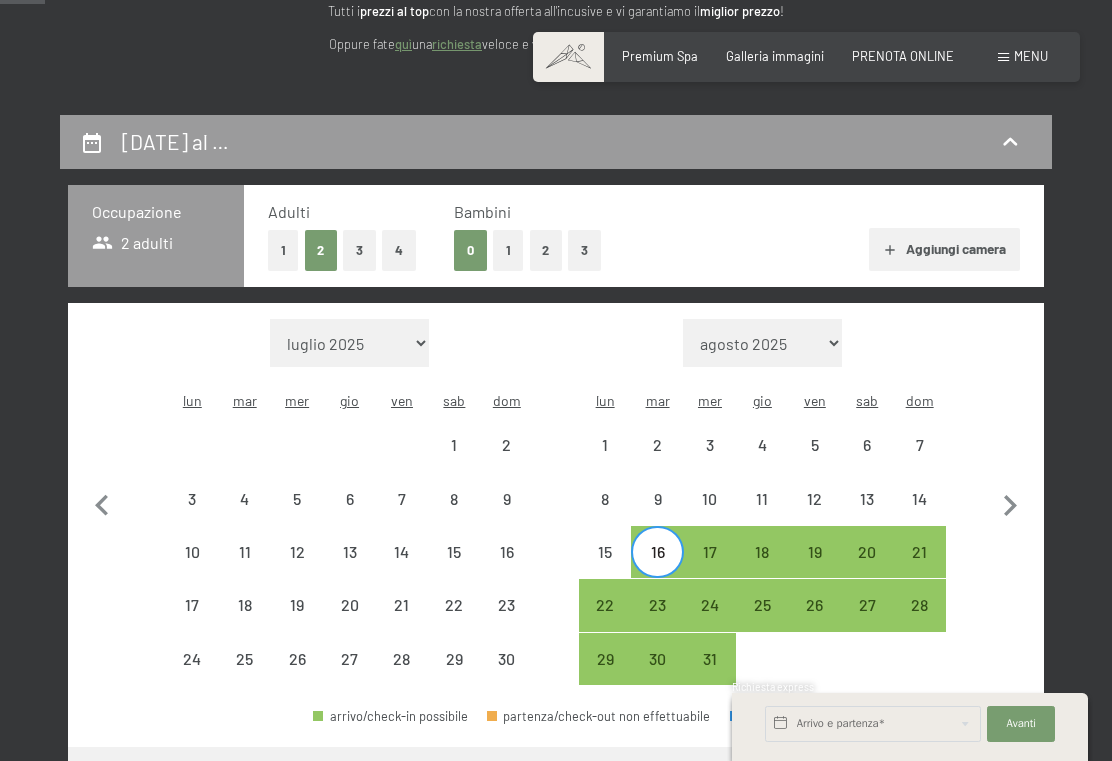 click on "14" at bounding box center (919, 515) 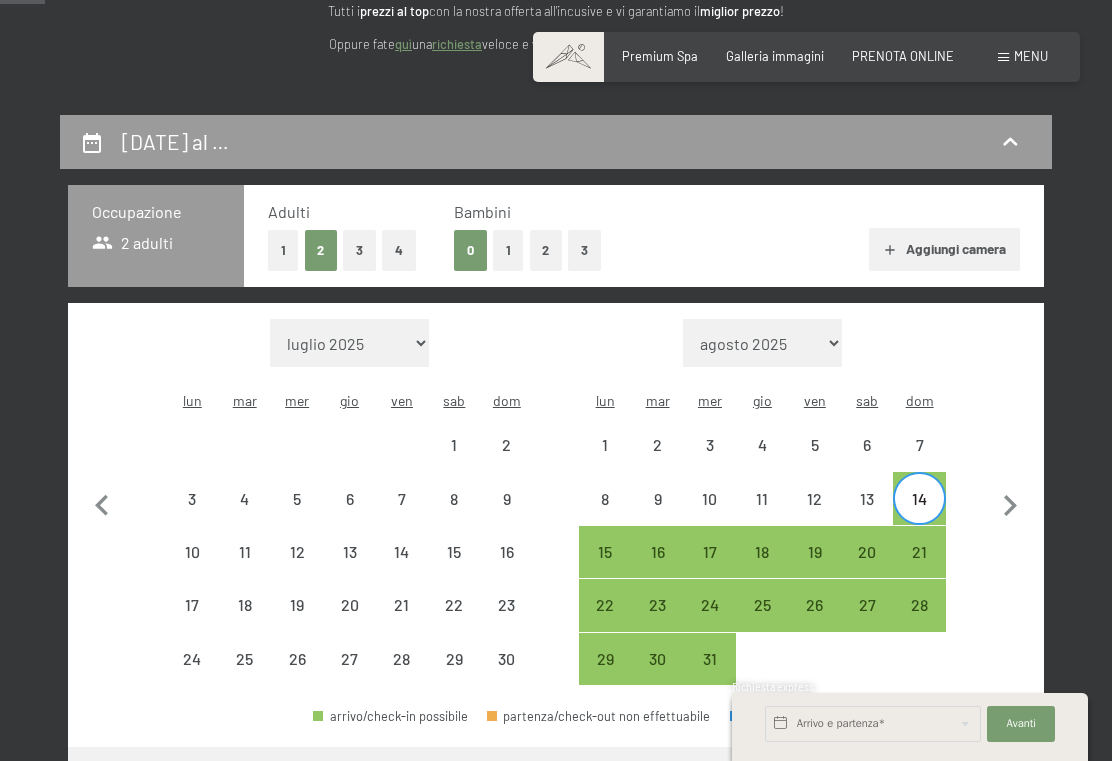 click on "16" at bounding box center [657, 568] 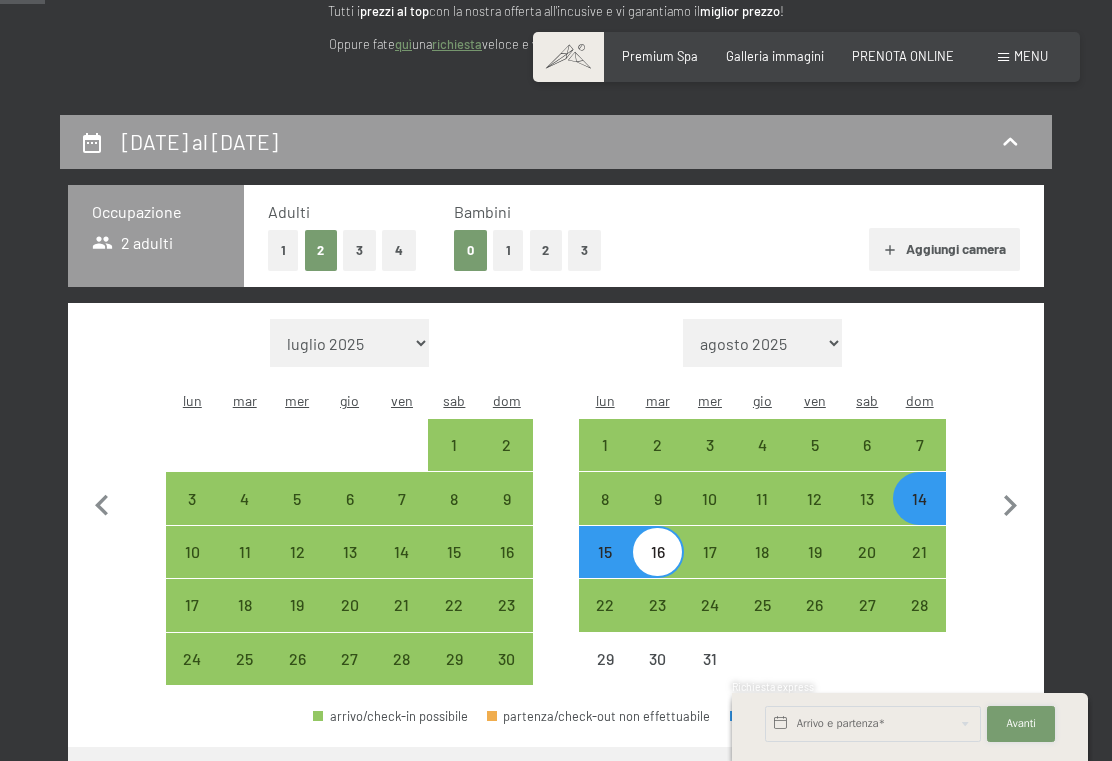 click on "Avanti" at bounding box center [1022, 724] 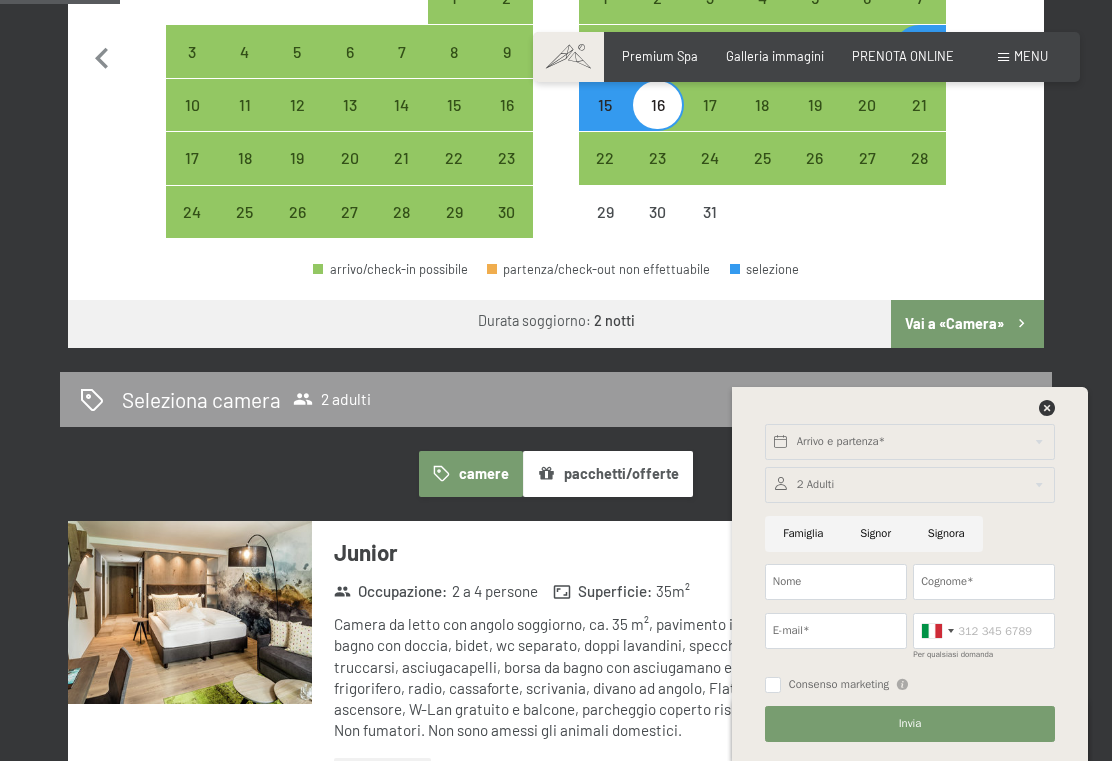 scroll, scrollTop: 726, scrollLeft: 0, axis: vertical 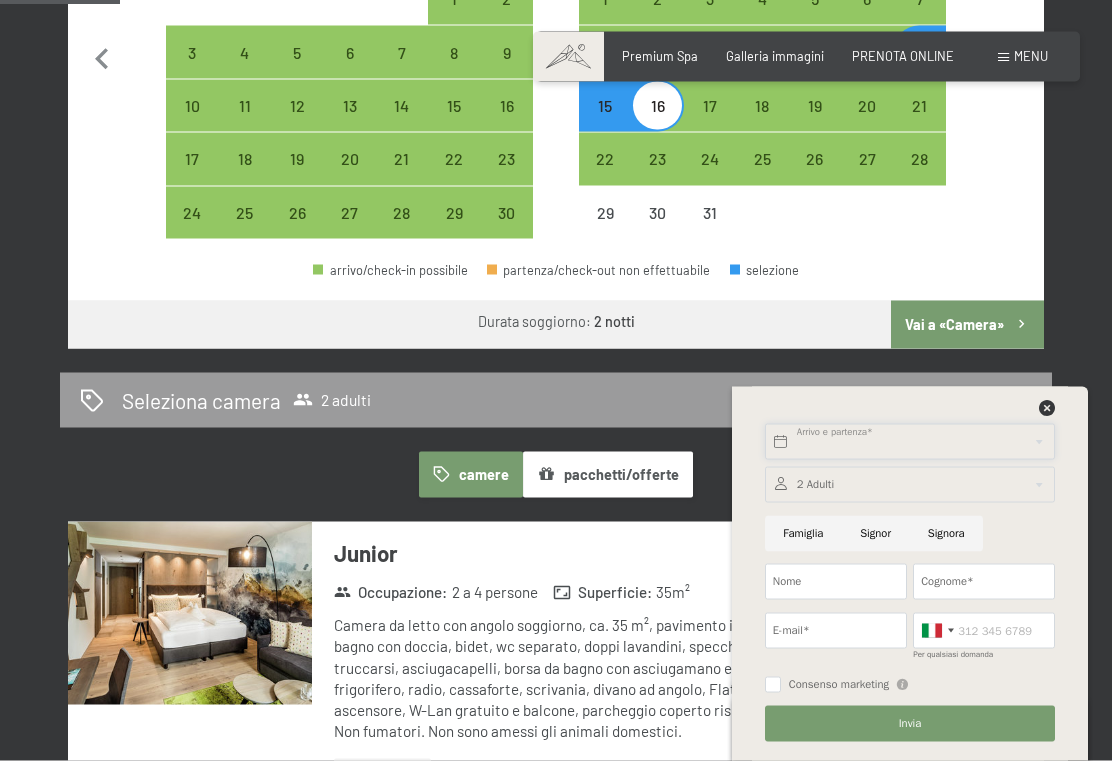 click at bounding box center (910, 442) 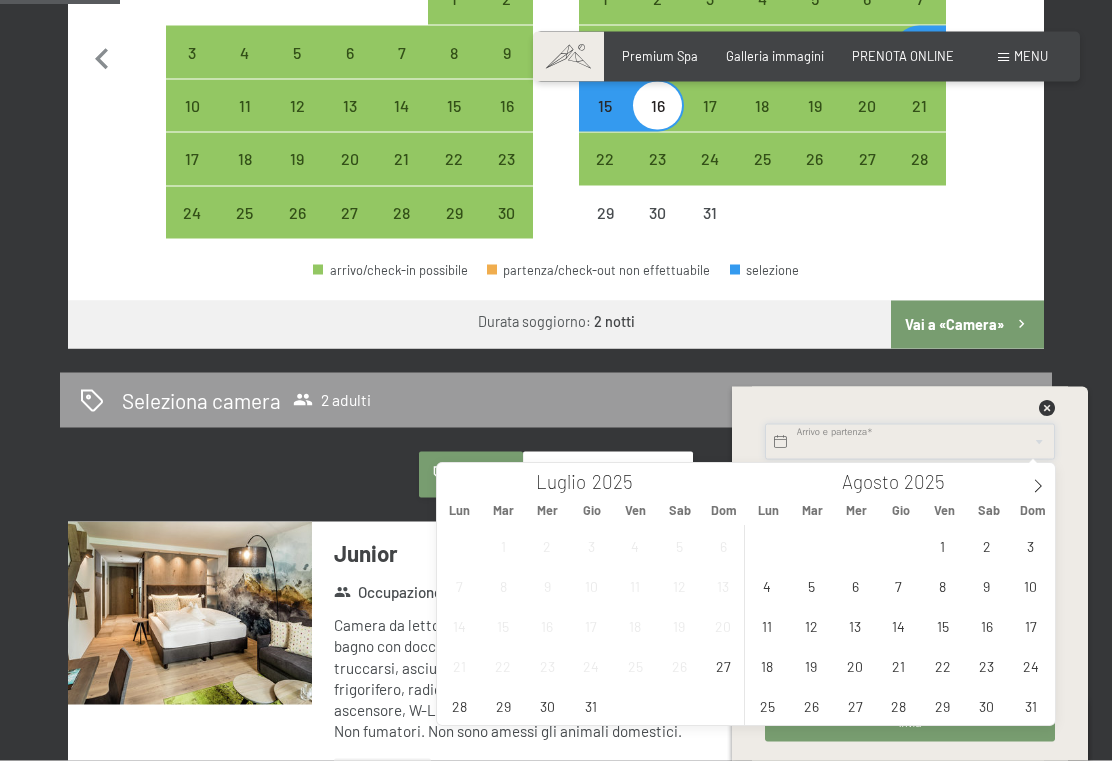 scroll, scrollTop: 727, scrollLeft: 0, axis: vertical 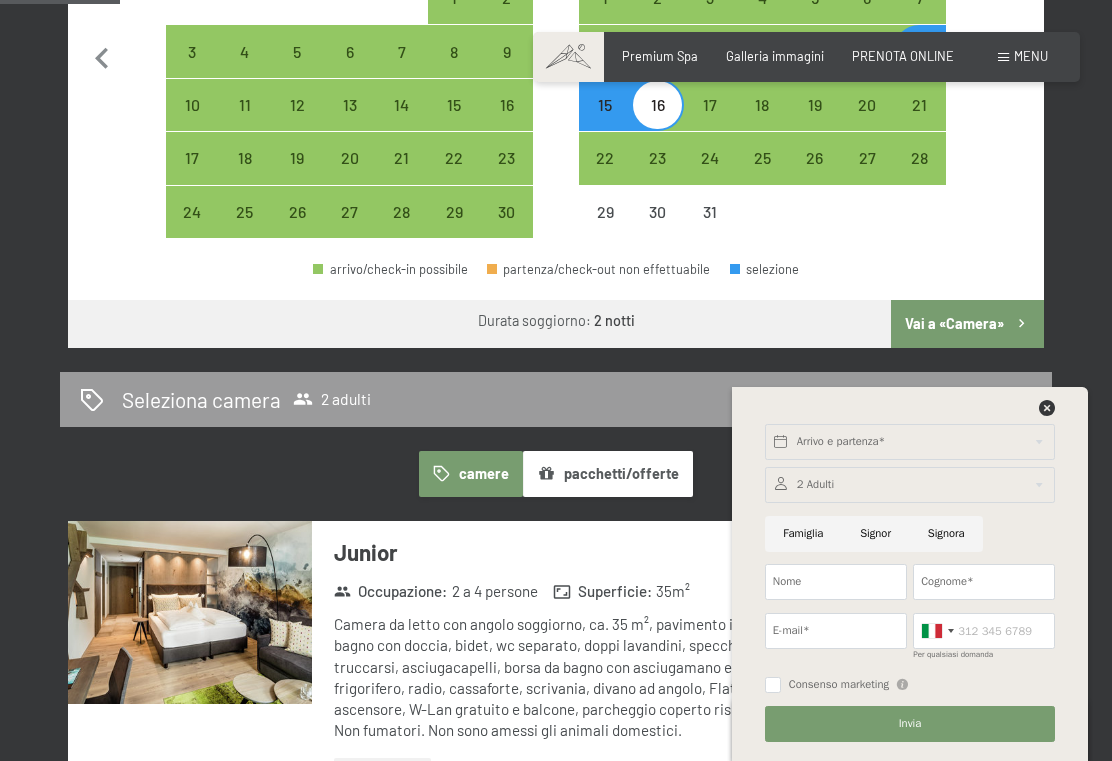 click on "14 dicembre al 16 dicembre 2025 Occupazione 2 adulti  Adulti 1 2 3 4 Bambini 0 1 2 3   Aggiungi camera   Mese/anno luglio 2025 agosto 2025 settembre 2025 ottobre 2025 novembre 2025 dicembre 2025 gennaio 2026 febbraio 2026 marzo 2026 aprile 2026 maggio 2026 giugno 2026 luglio 2026 agosto 2026 settembre 2026 ottobre 2026 novembre 2026 dicembre 2026 gennaio 2027 febbraio 2027 marzo 2027 aprile 2027 maggio 2027 giugno 2027 luglio 2027 lun mar mer gio ven sab dom 1 2 3 4 5 6 7 8 9 10 11 12 13 14 15 16 17 18 19 20 21 22 23 24 25 26 27 28 29 30 Mese/anno agosto 2025 settembre 2025 ottobre 2025 novembre 2025 dicembre 2025 gennaio 2026 febbraio 2026 marzo 2026 aprile 2026 maggio 2026 giugno 2026 luglio 2026 agosto 2026 settembre 2026 ottobre 2026 novembre 2026 dicembre 2026 gennaio 2027 febbraio 2027 marzo 2027 aprile 2027 maggio 2027 giugno 2027 luglio 2027 agosto 2027 lun mar mer gio ven sab dom 1 2 3 4 5 6 7 8 9 10 11 12 13 14 15 16 17 18 19 20 21 22 23 24 25 26 27 28 29 30 31 arrivo/check-in possibile selezione" at bounding box center [556, 2680] 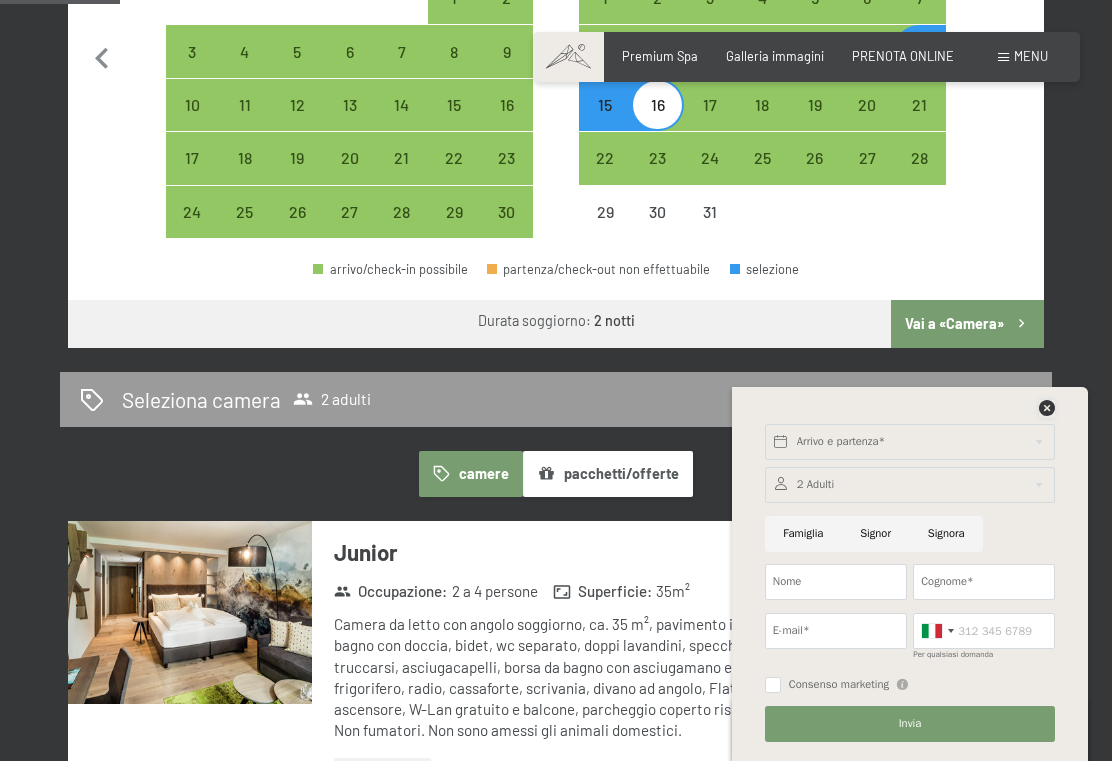 click at bounding box center (1047, 408) 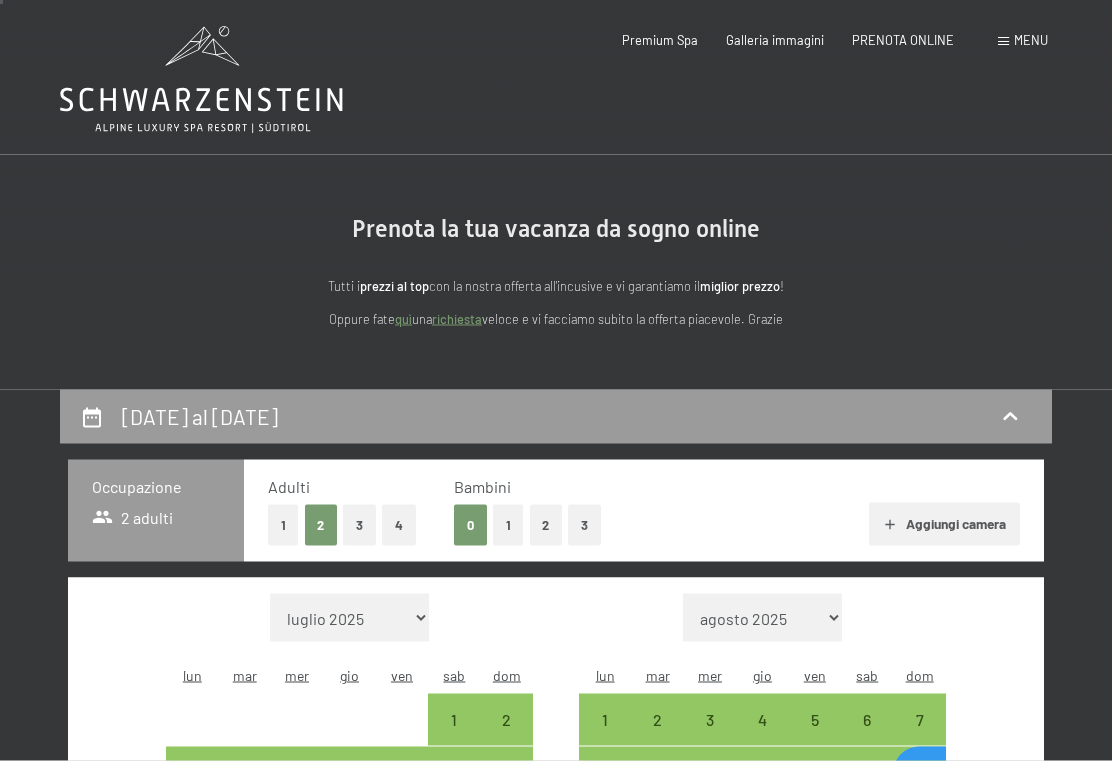 scroll, scrollTop: 0, scrollLeft: 0, axis: both 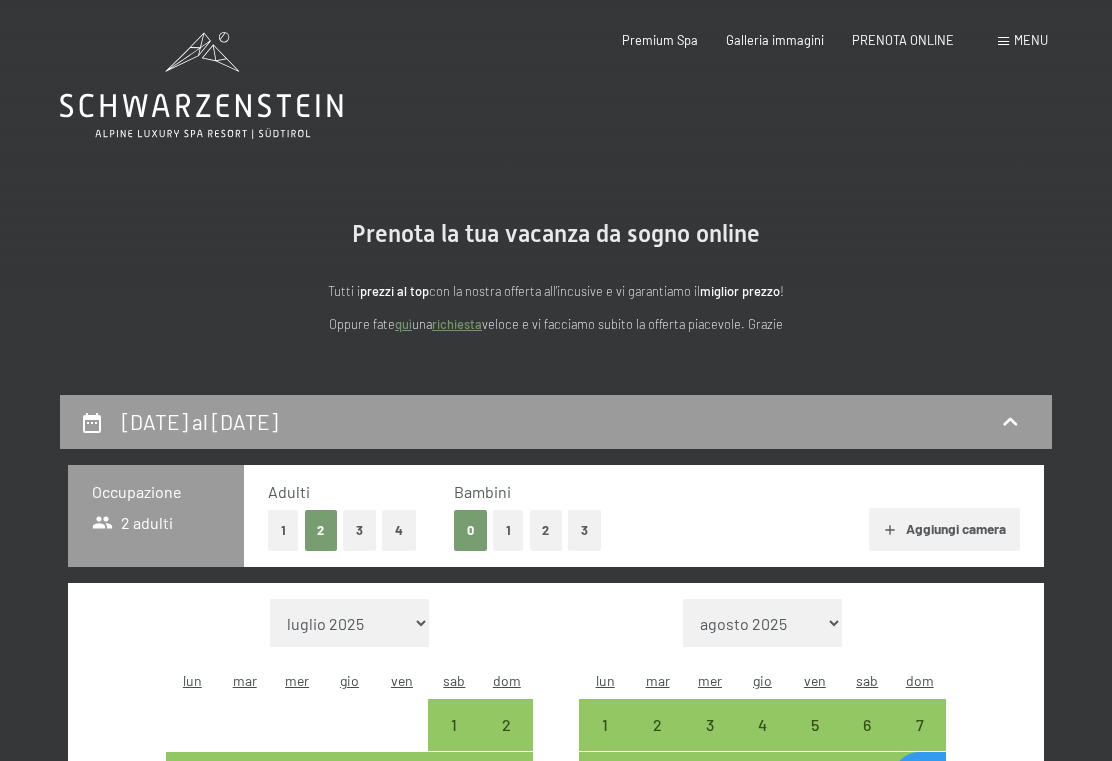 click on "richiesta" at bounding box center (457, 324) 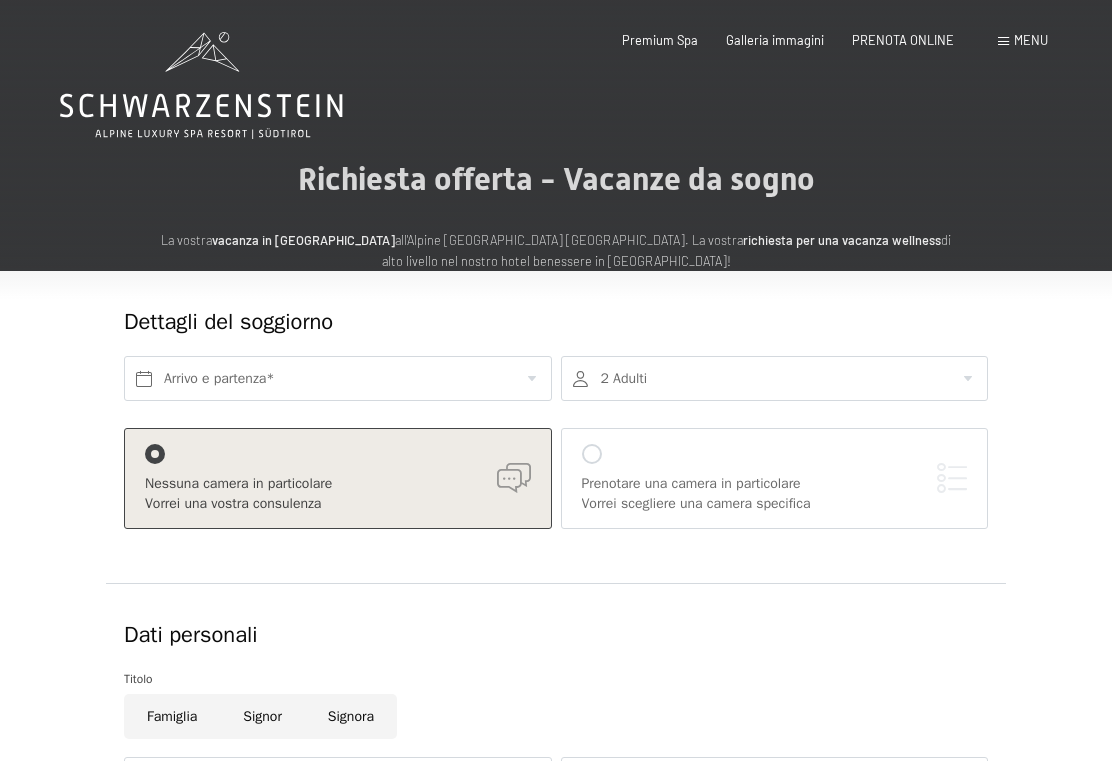 scroll, scrollTop: 0, scrollLeft: 0, axis: both 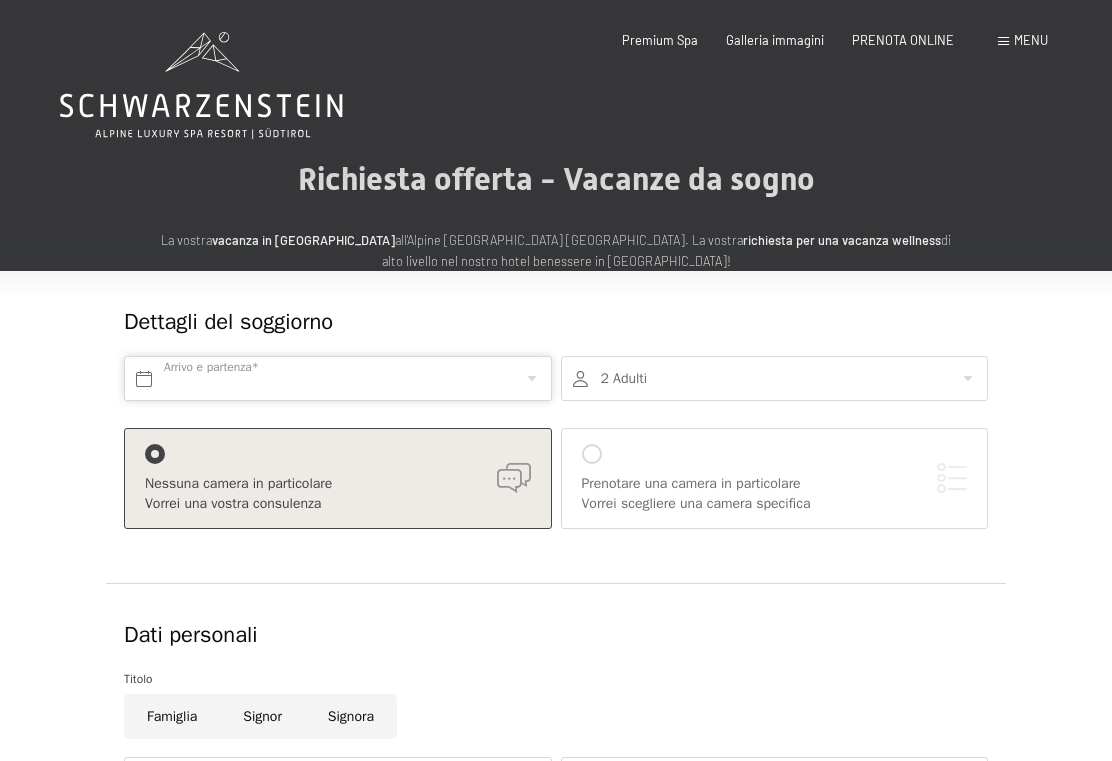 click at bounding box center [338, 378] 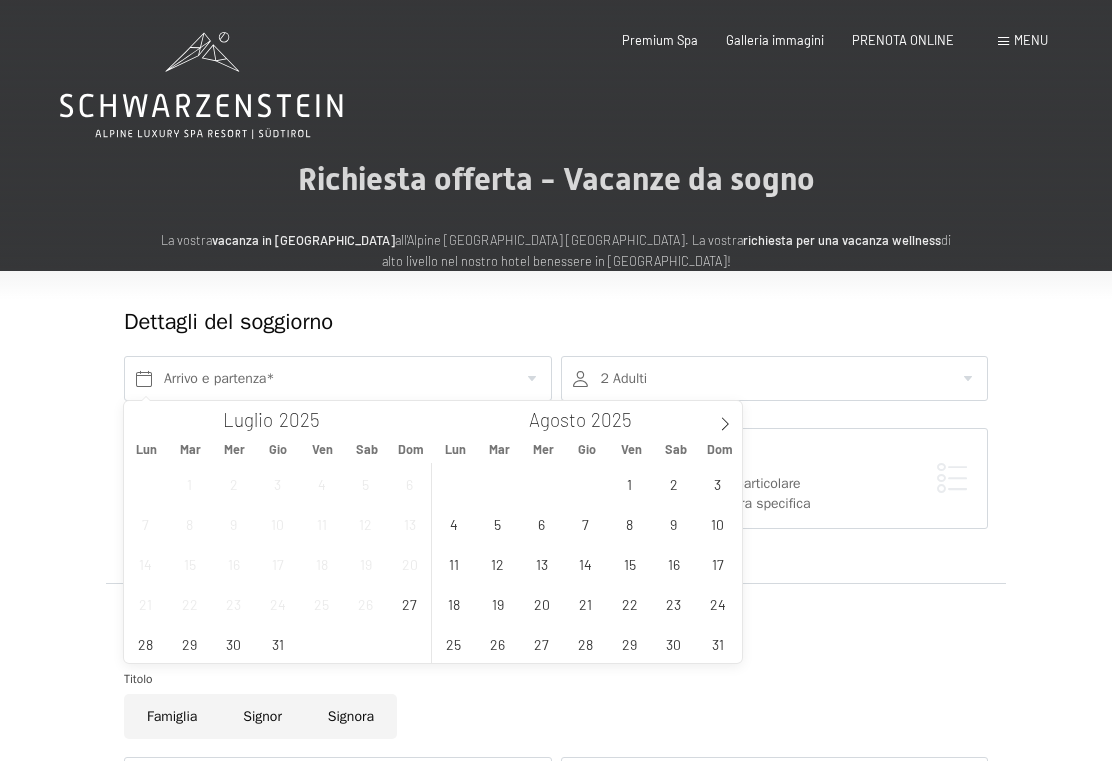 click 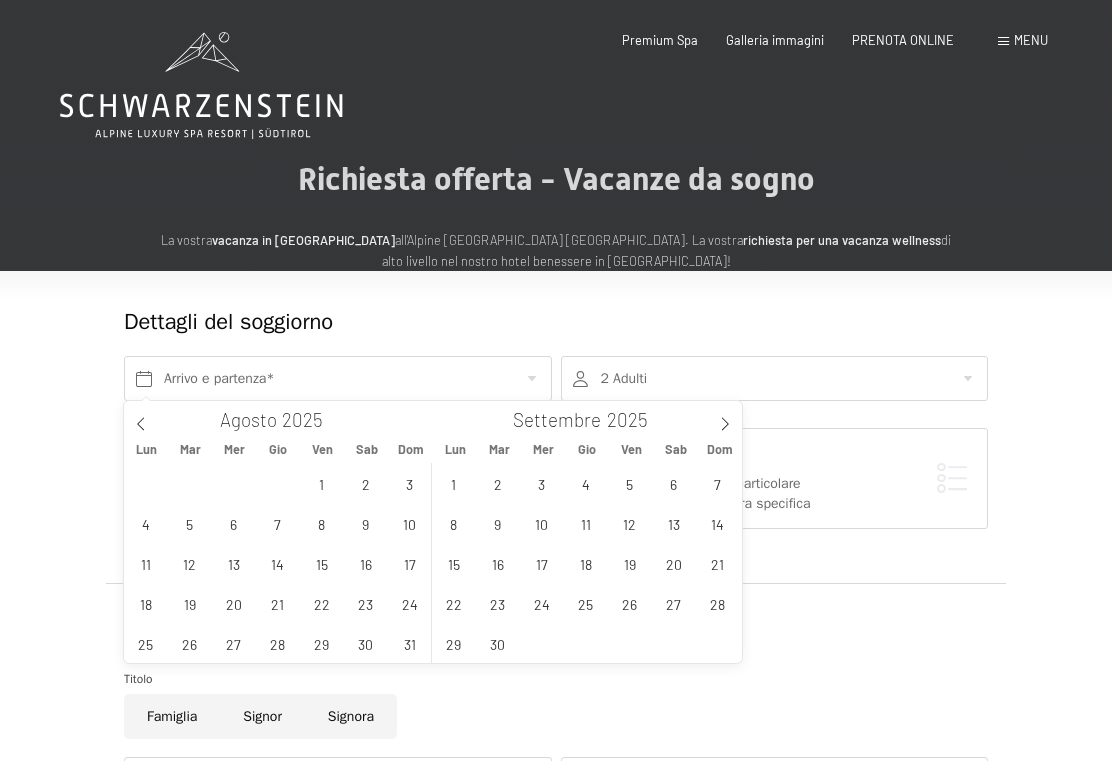 click at bounding box center [725, 418] 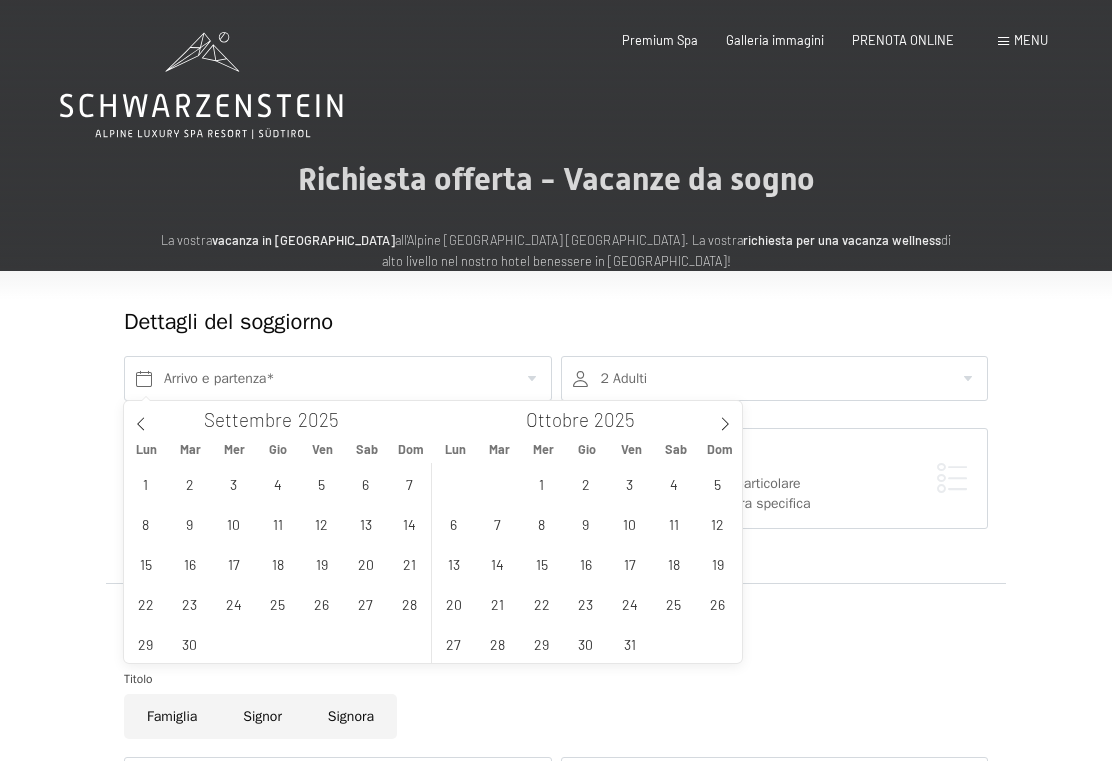 click 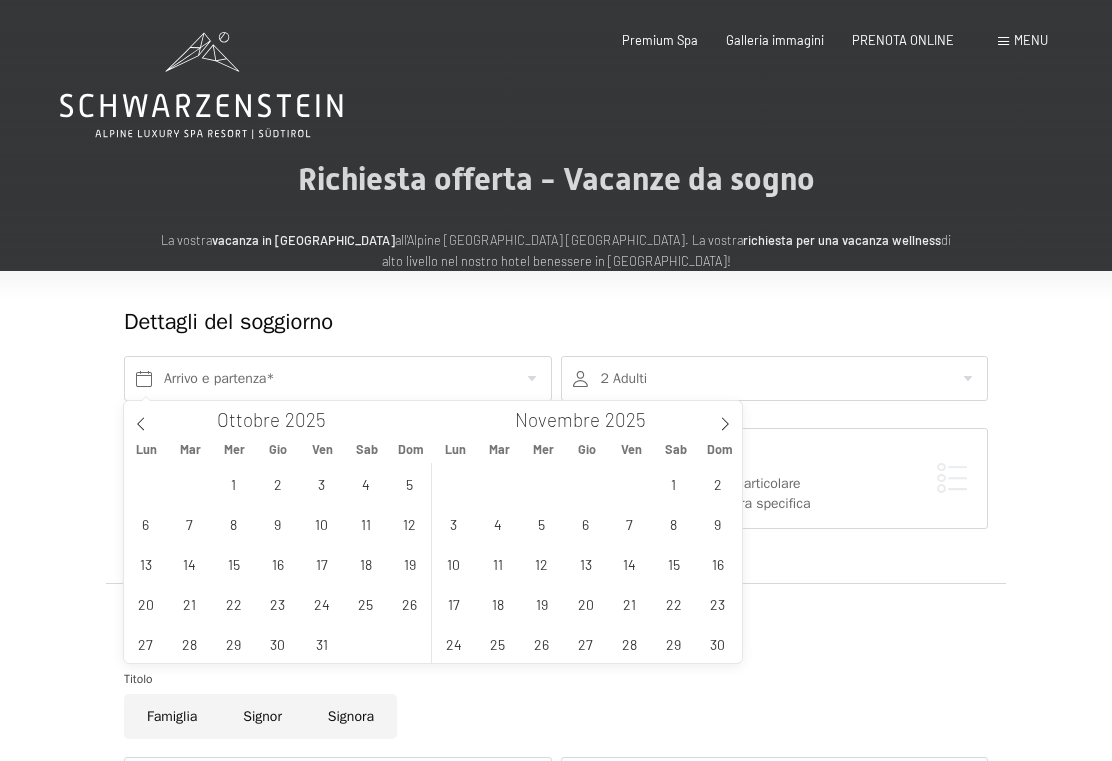 click 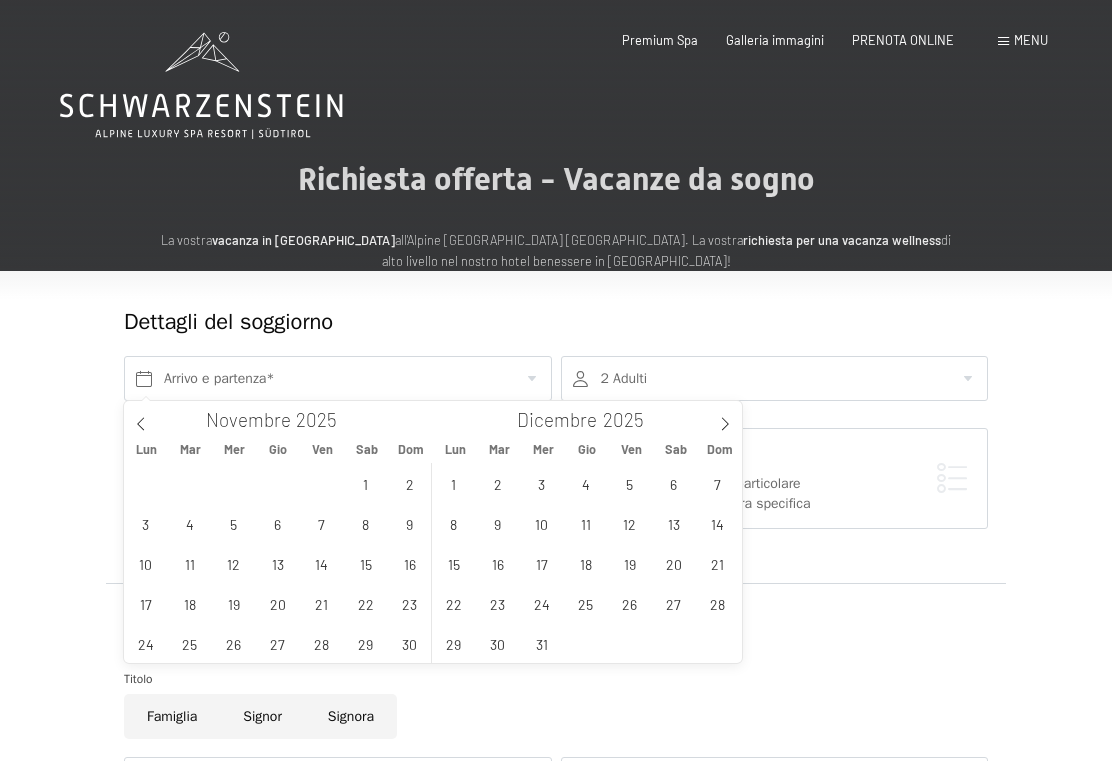 click on "14" at bounding box center (717, 523) 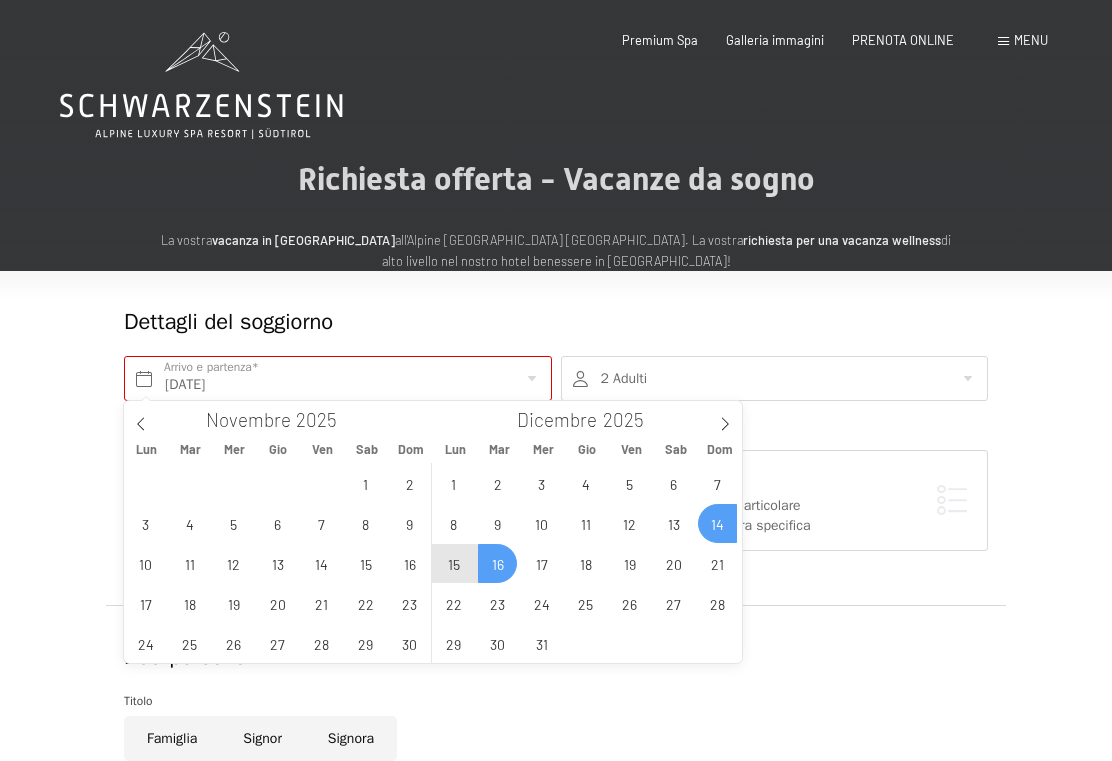 click on "16" at bounding box center [497, 563] 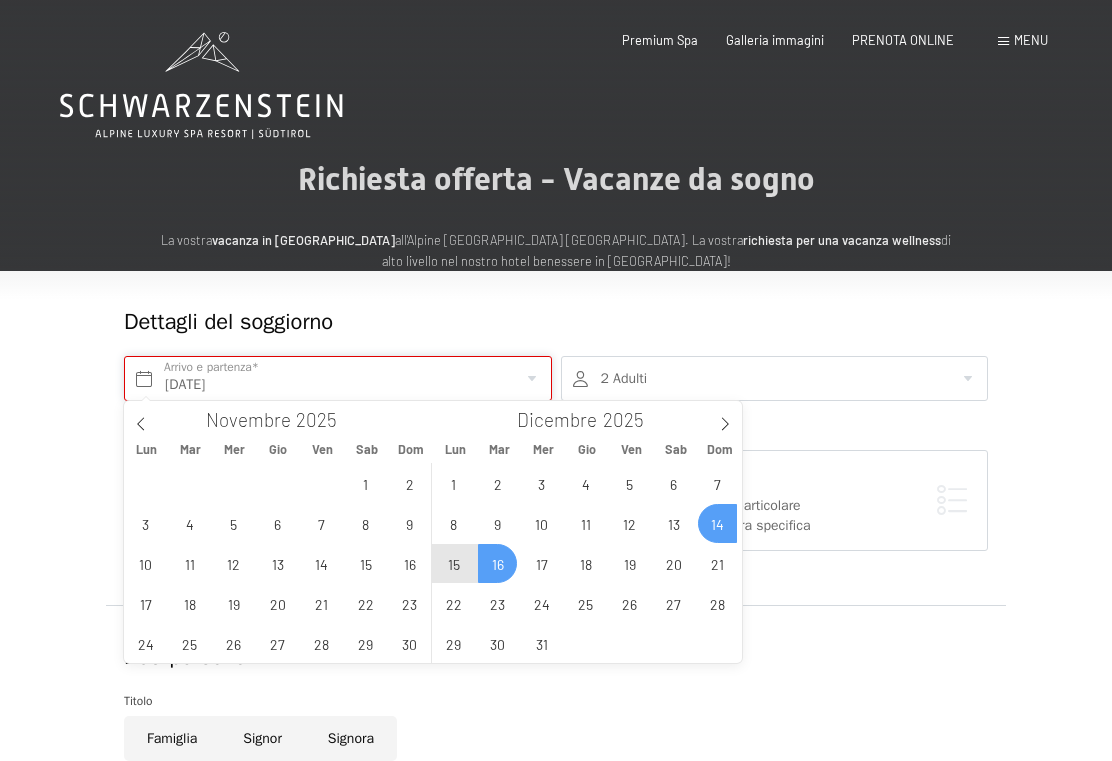 type on "[DATE] - [DATE]" 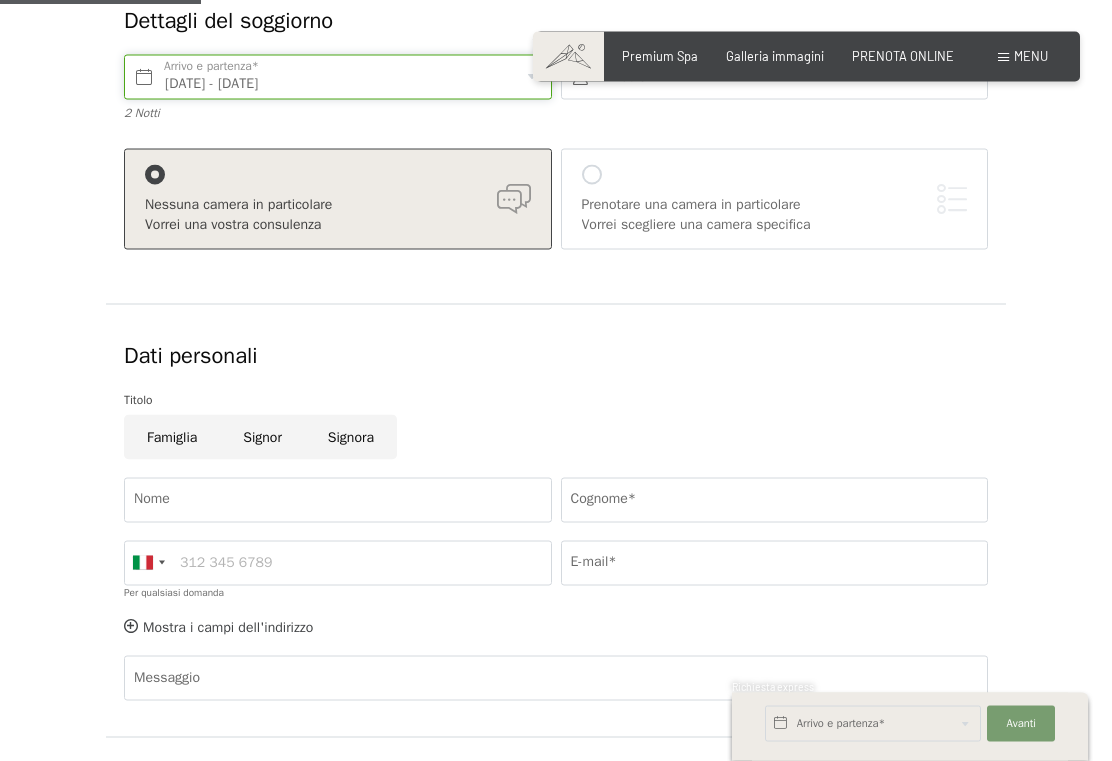 scroll, scrollTop: 312, scrollLeft: 0, axis: vertical 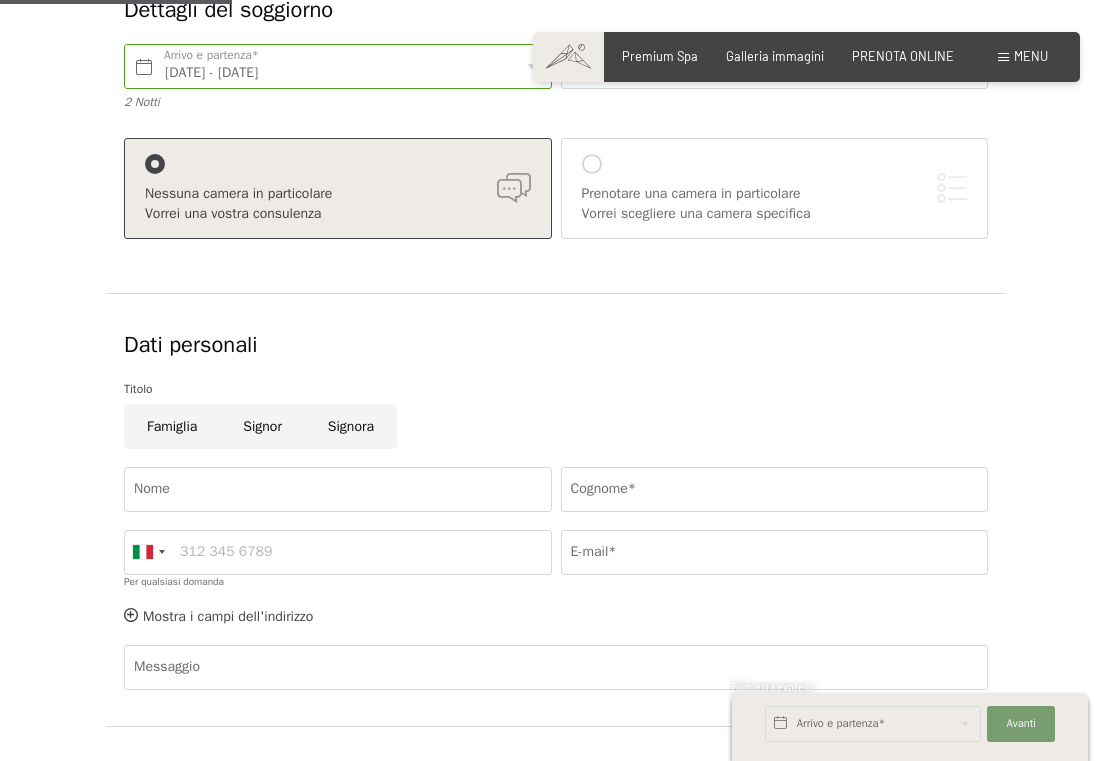 click on "Nome" at bounding box center [338, 489] 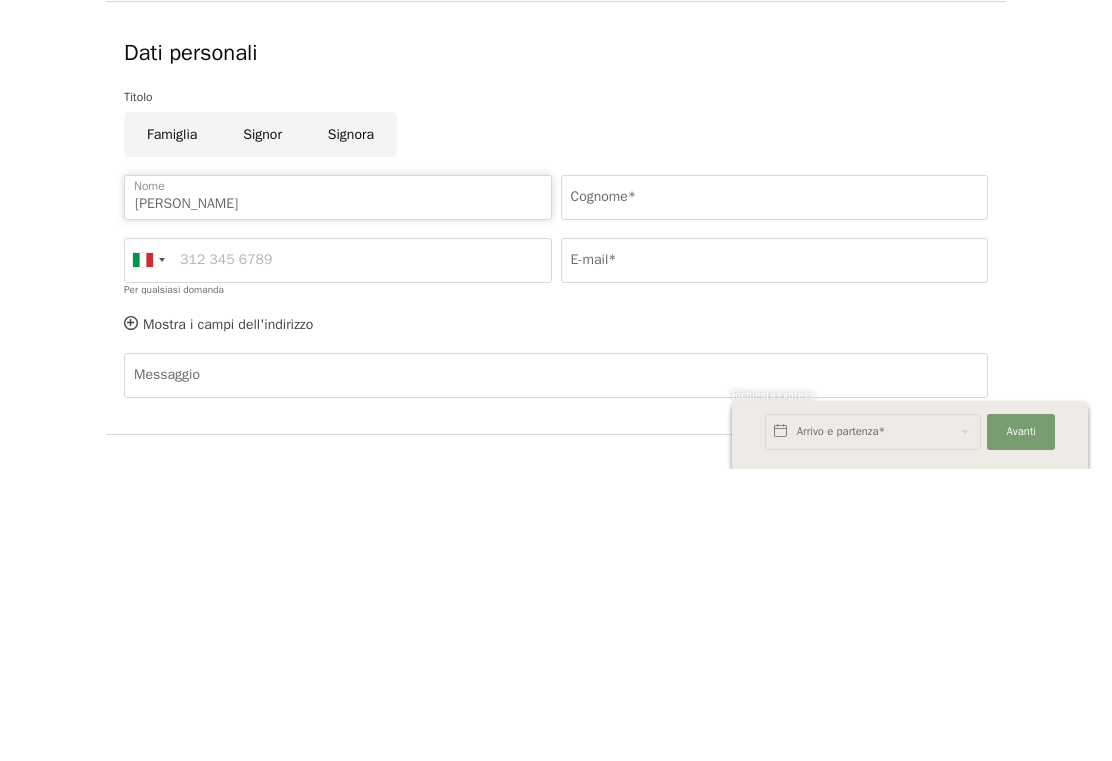 type on "[PERSON_NAME]" 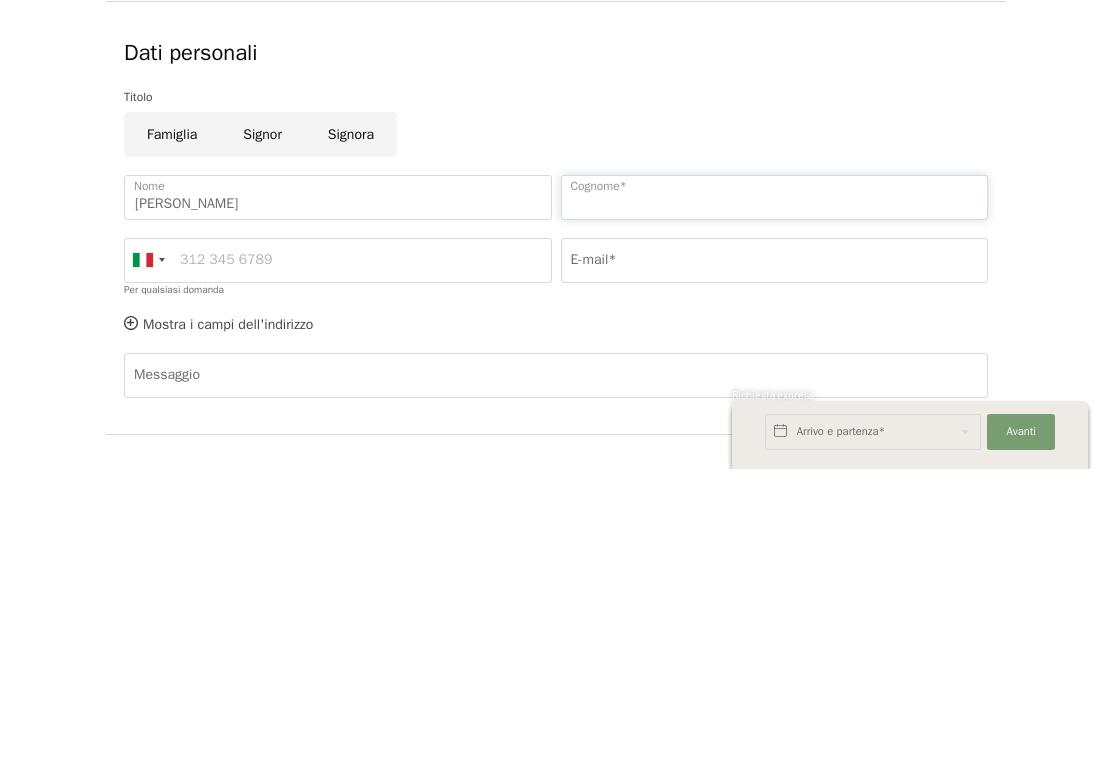 click on "Cognome*" at bounding box center (775, 489) 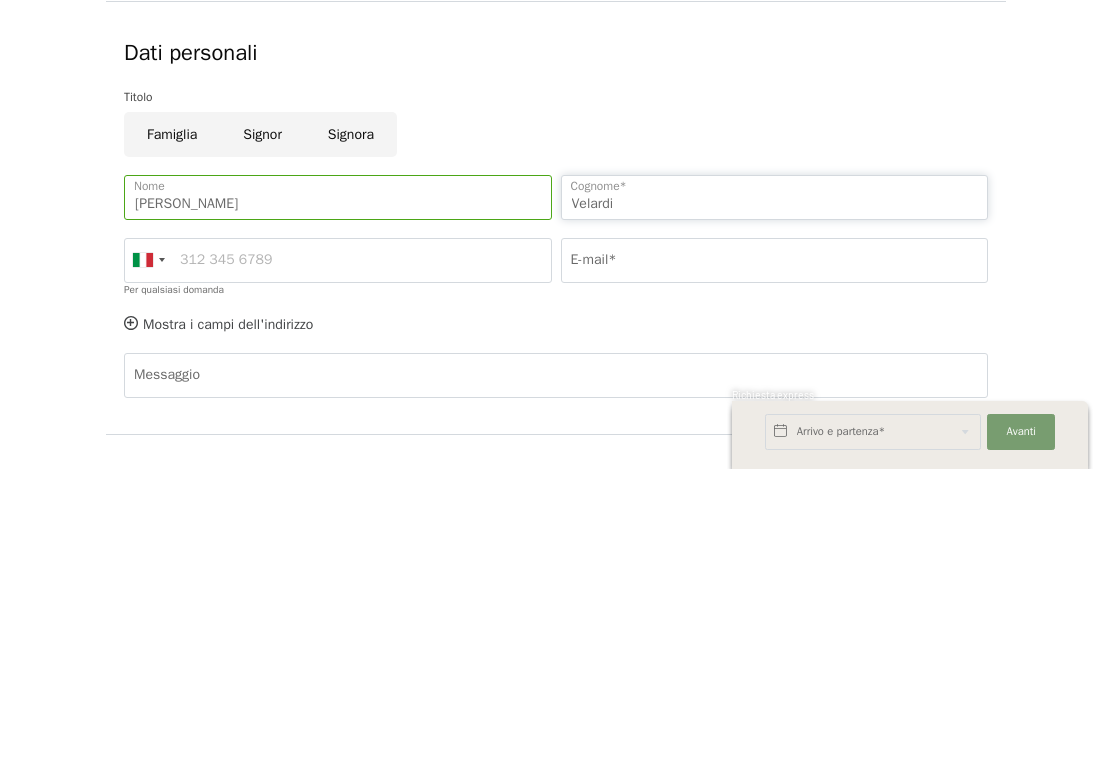 type on "Velardi" 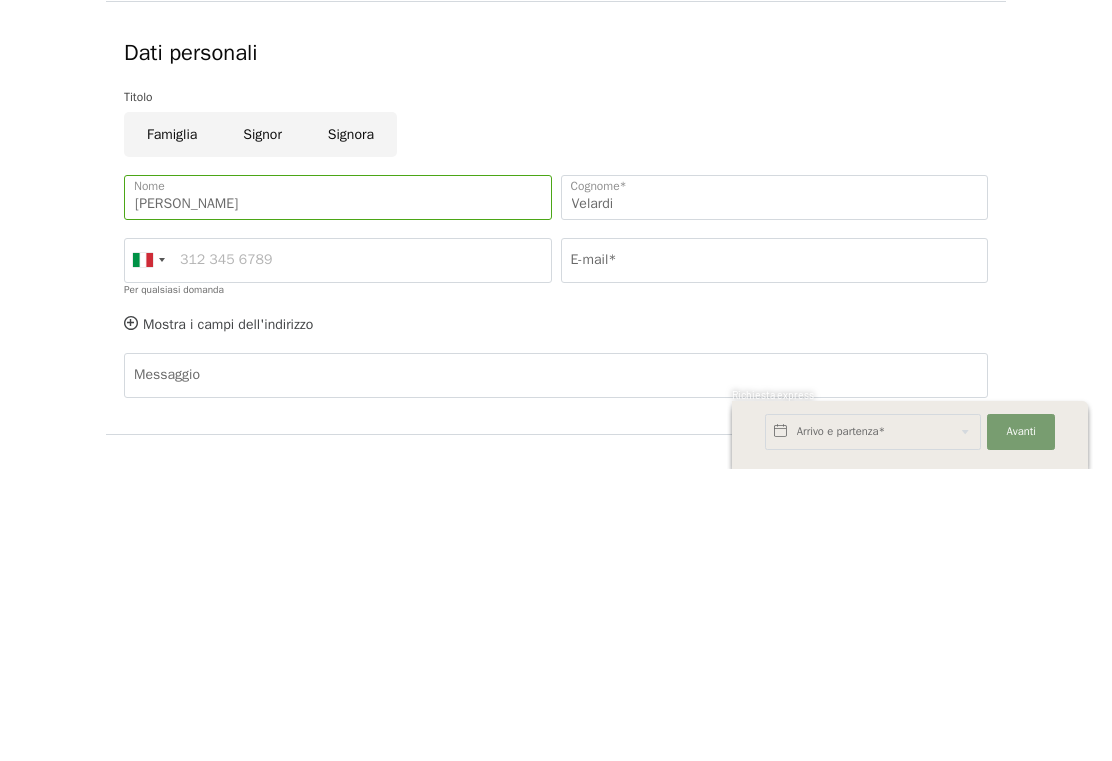 click on "Per qualsiasi domanda" at bounding box center [338, 552] 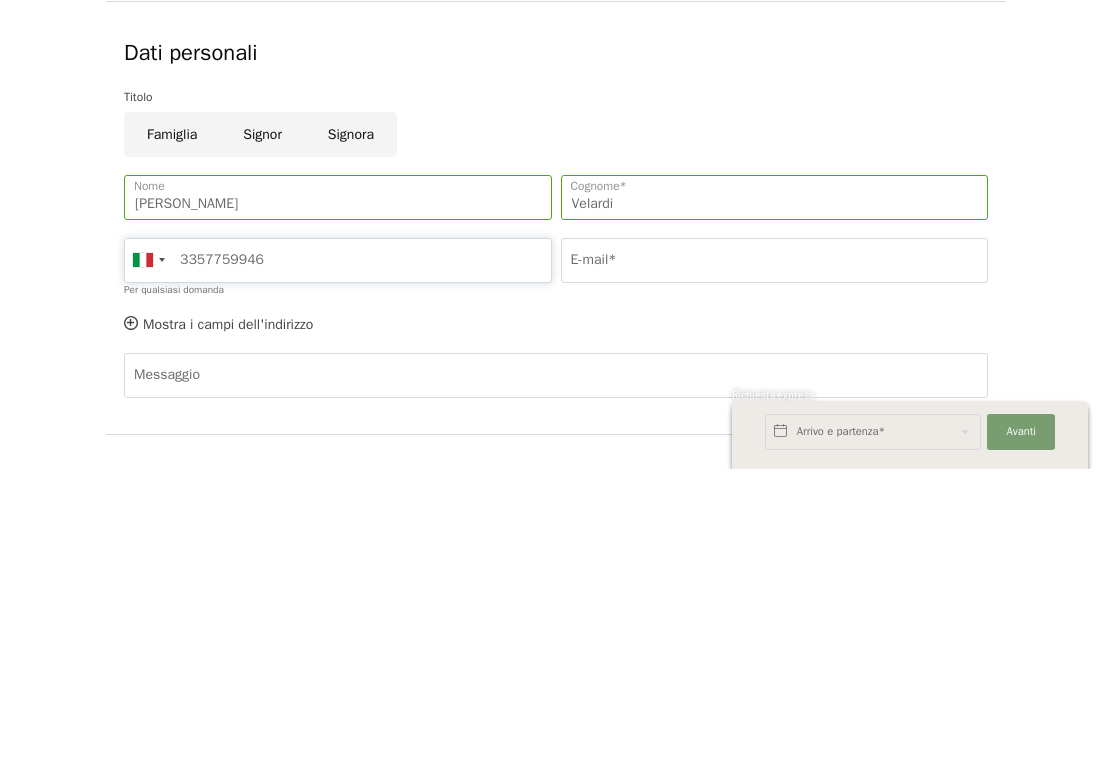 type on "3357759946" 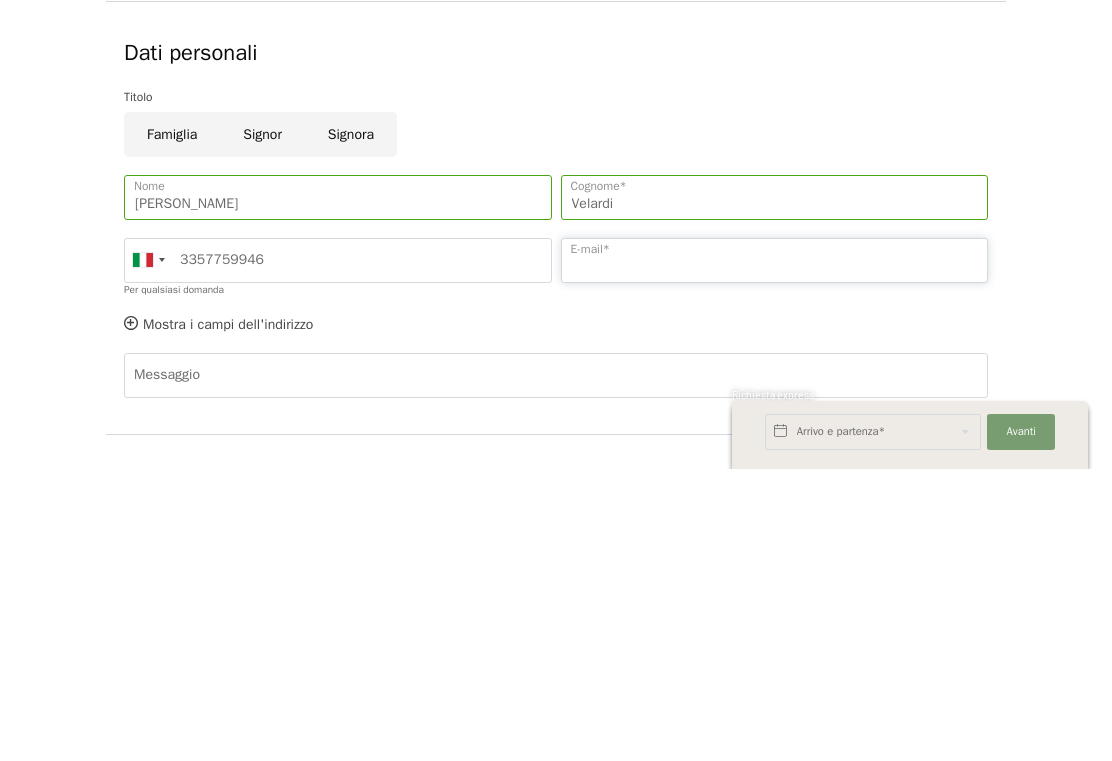 click on "E-mail*" at bounding box center [775, 552] 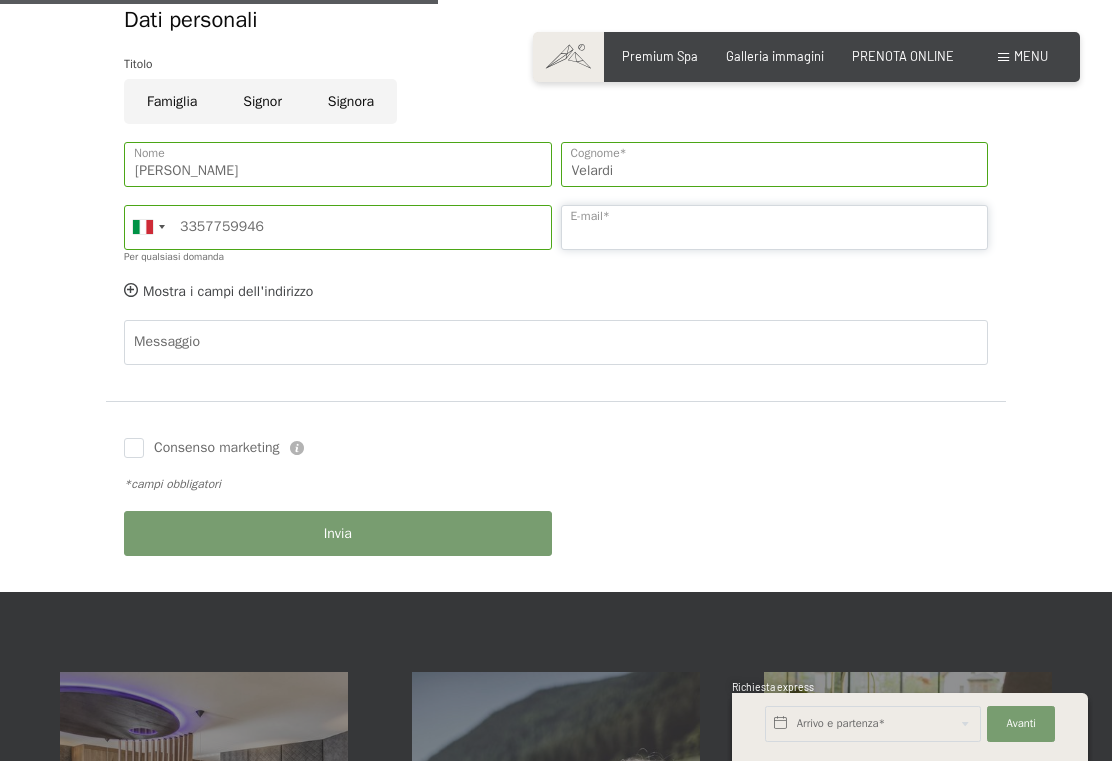 scroll, scrollTop: 636, scrollLeft: 0, axis: vertical 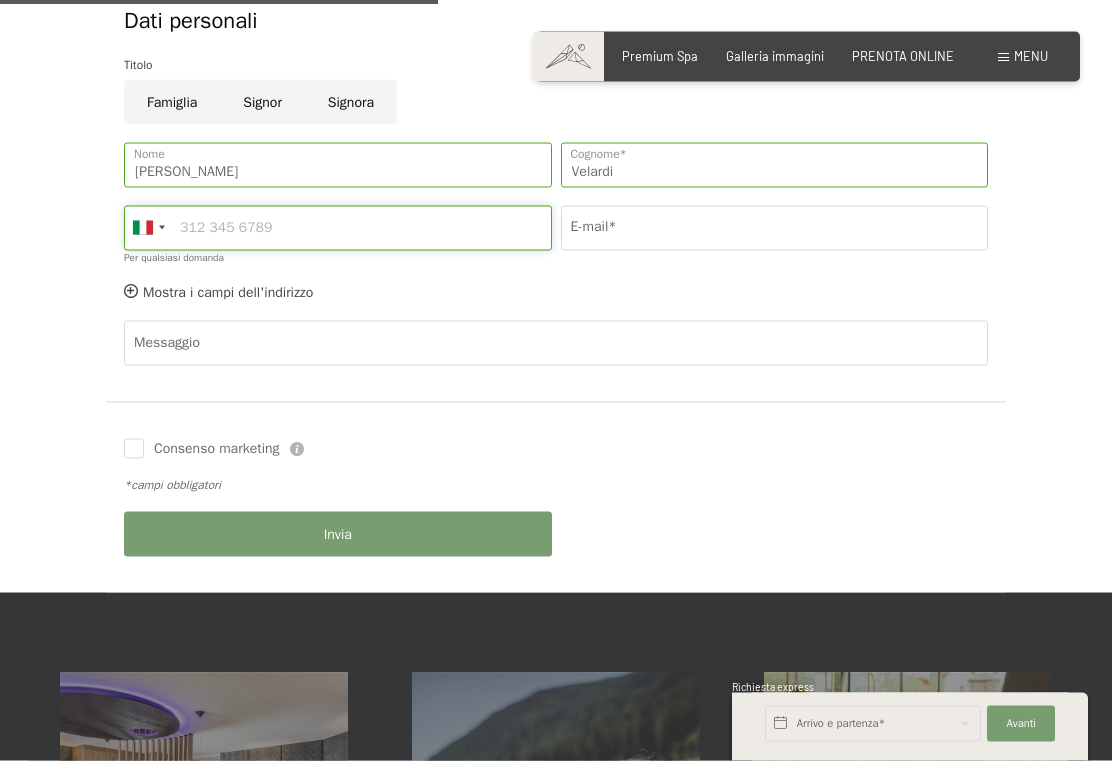 type on "v" 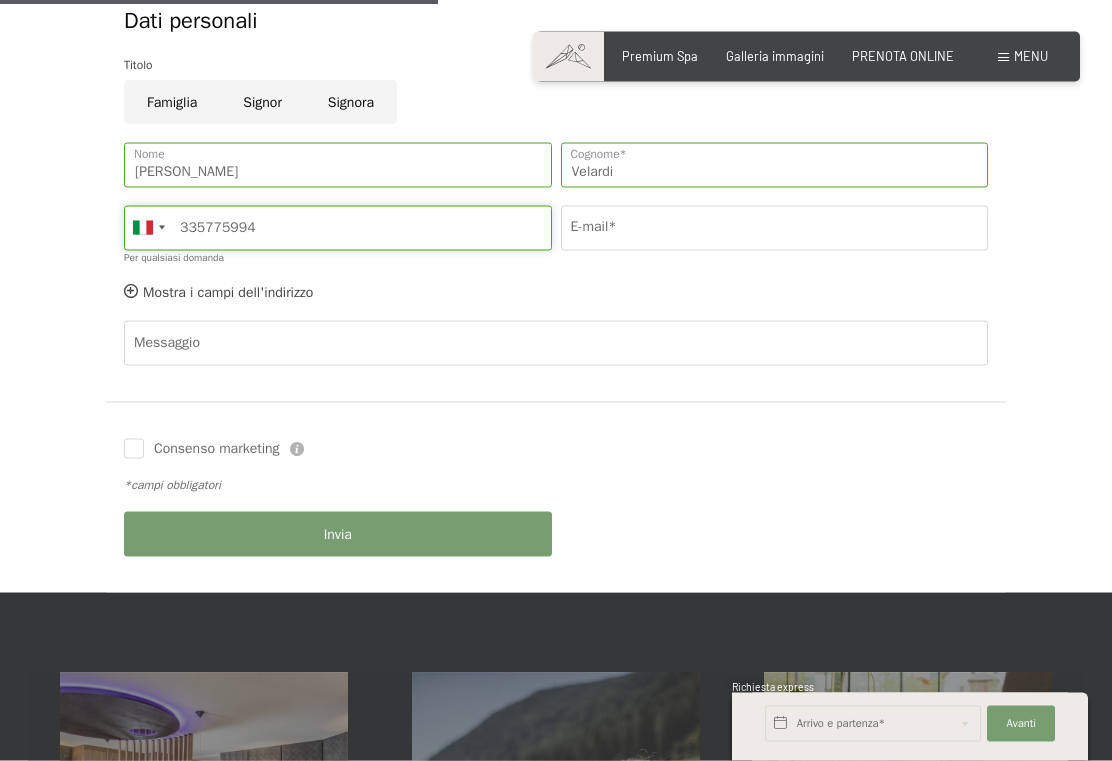 type on "3357759946" 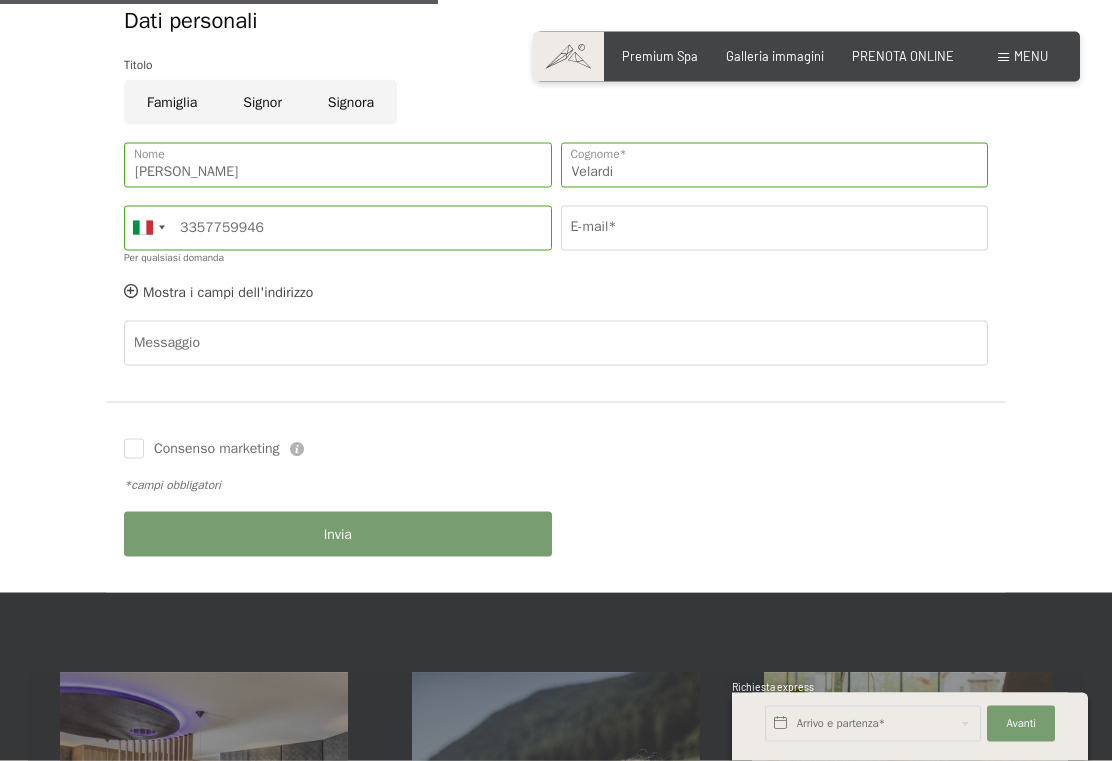 click on "E-mail*" at bounding box center (775, 228) 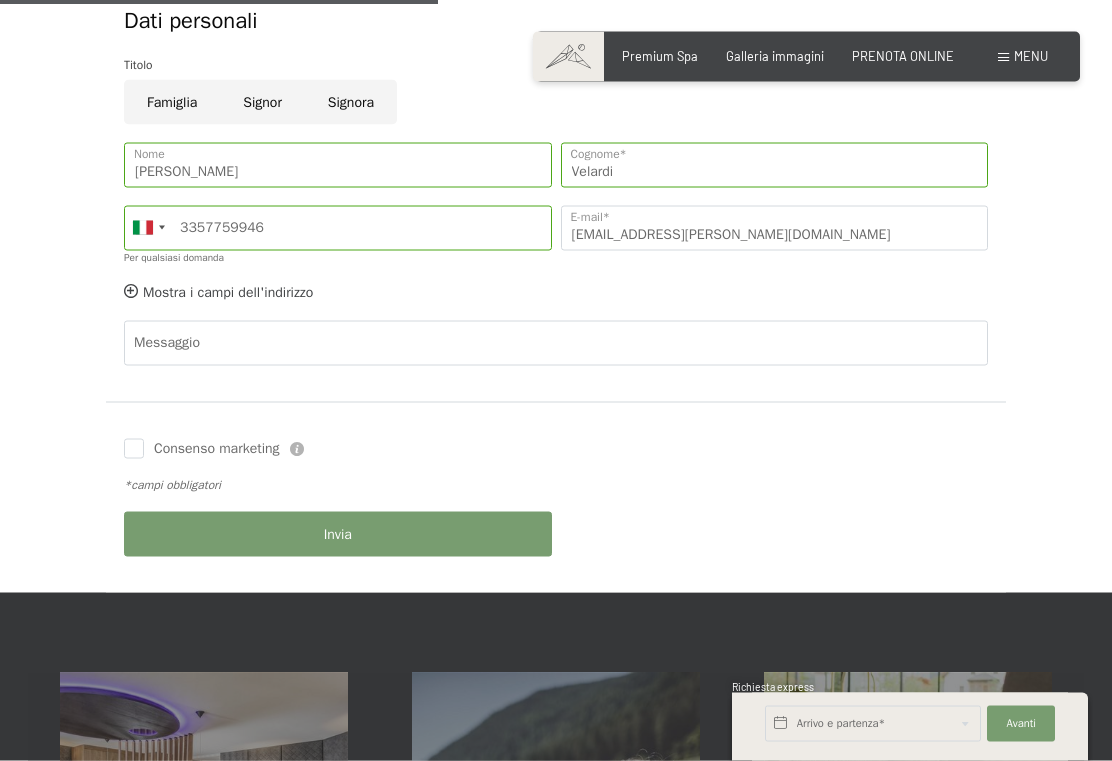 scroll, scrollTop: 637, scrollLeft: 0, axis: vertical 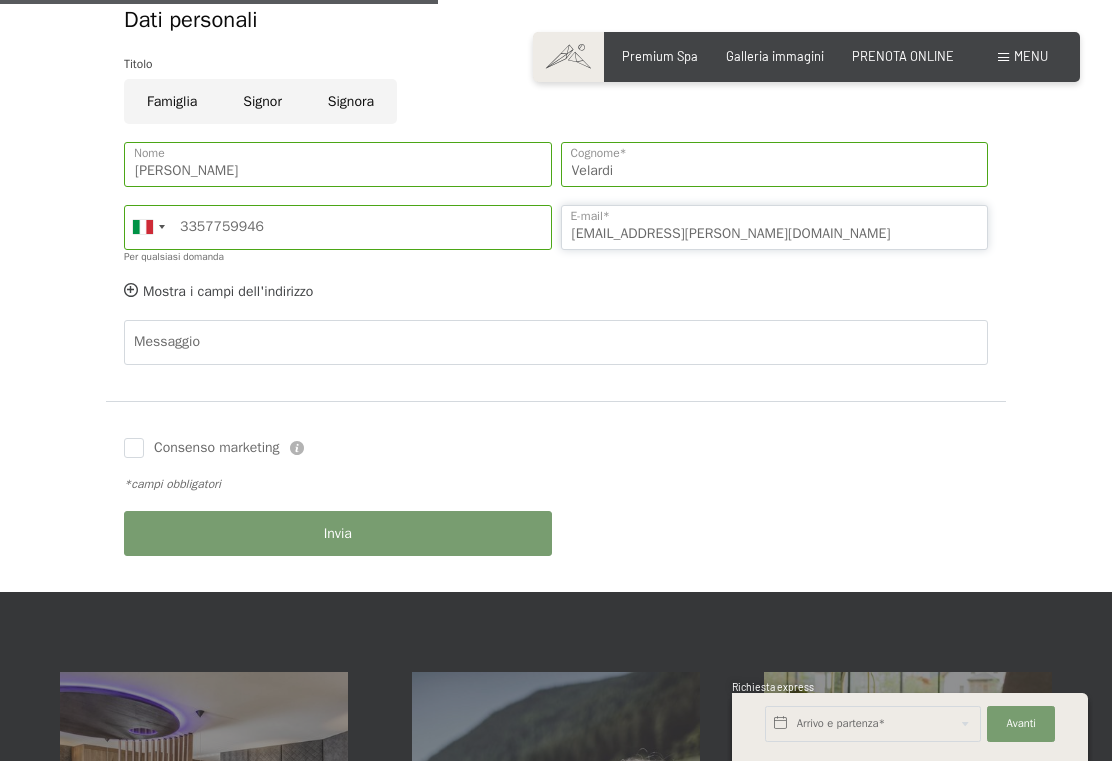 type on "[EMAIL_ADDRESS][PERSON_NAME][DOMAIN_NAME]" 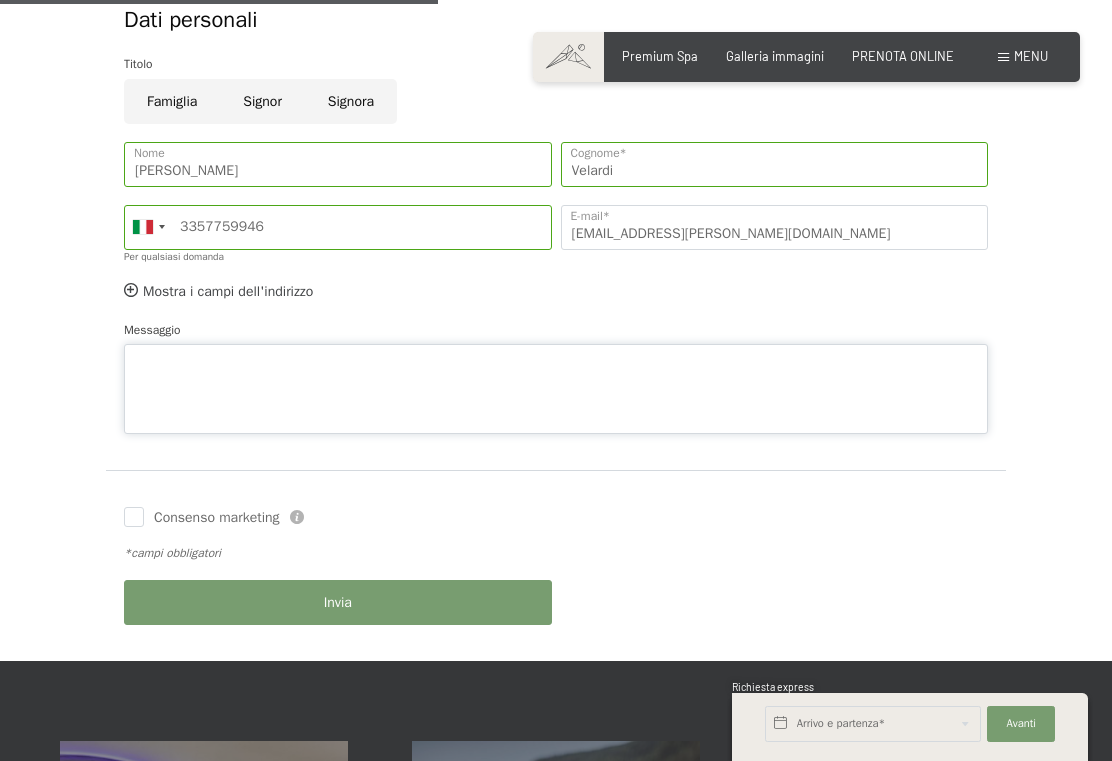 click on "Messaggio" at bounding box center [556, 377] 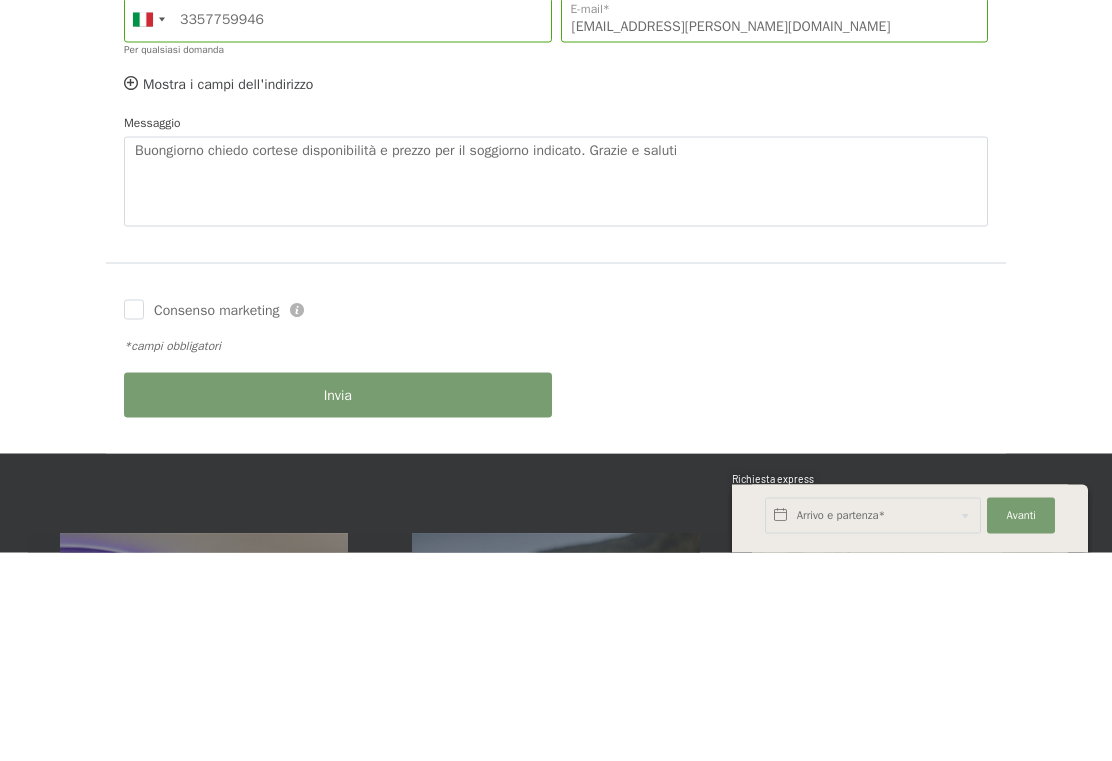 scroll, scrollTop: 845, scrollLeft: 0, axis: vertical 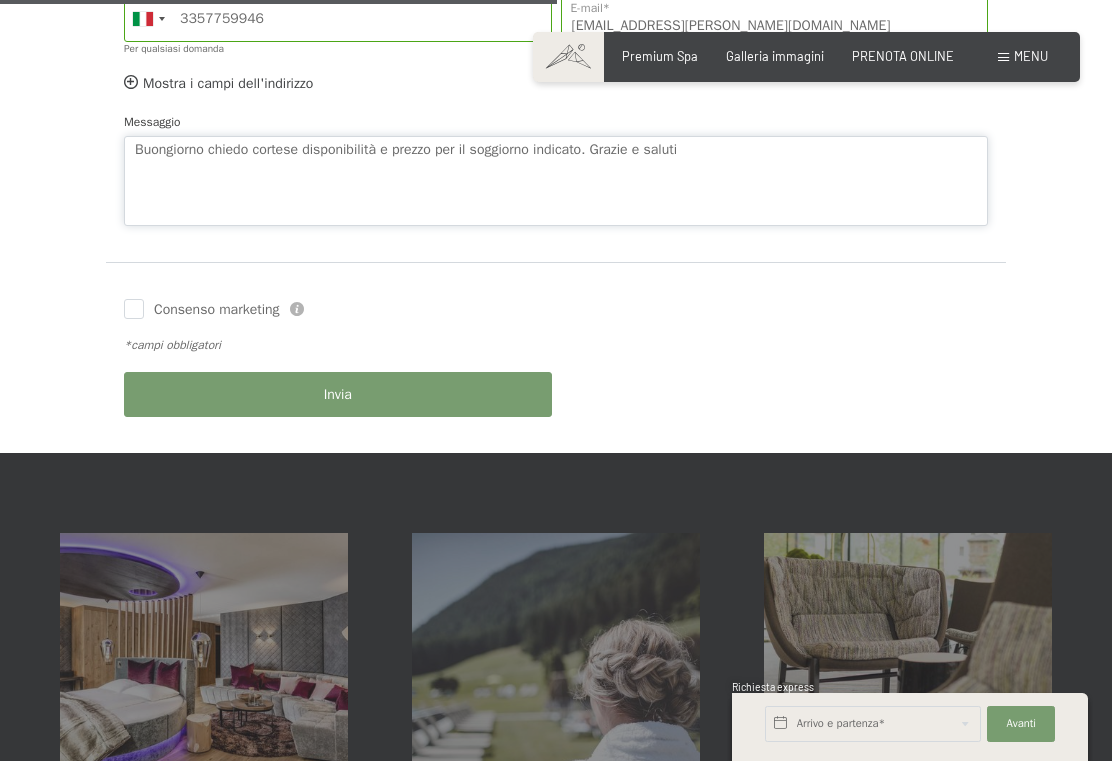 type on "Buongiorno chiedo cortese disponibilità e prezzo per il soggiorno indicato. Grazie e saluti" 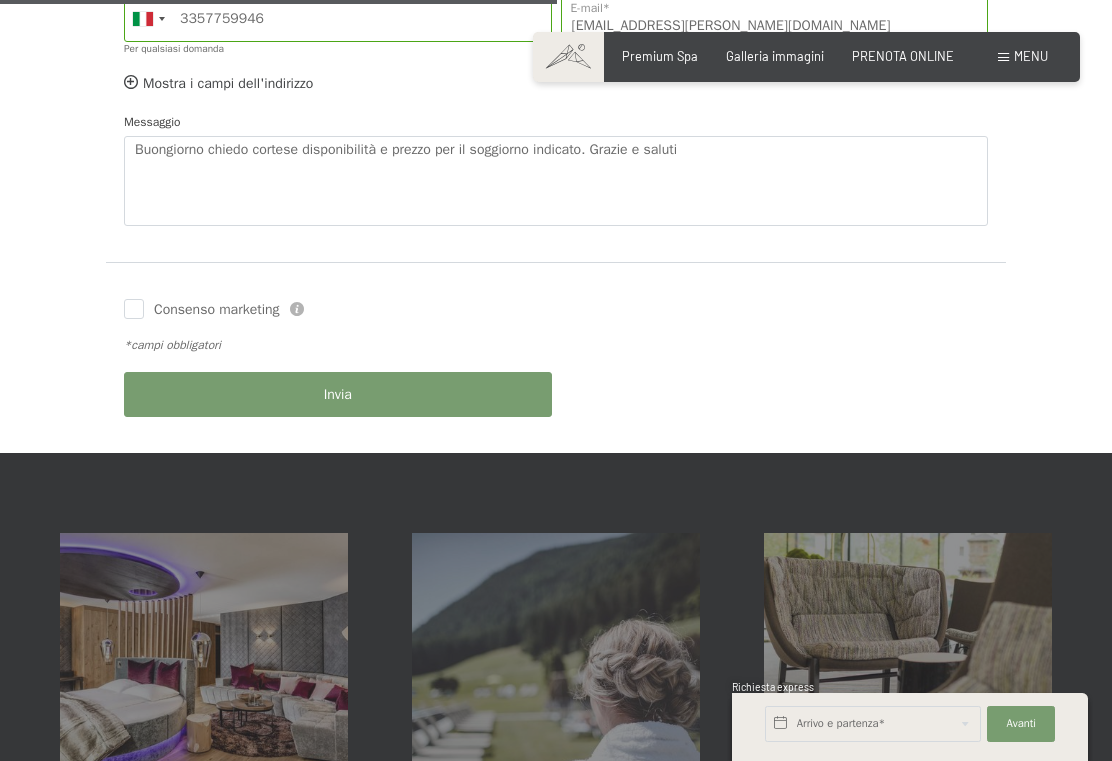 click on "Consenso marketing" at bounding box center (212, 310) 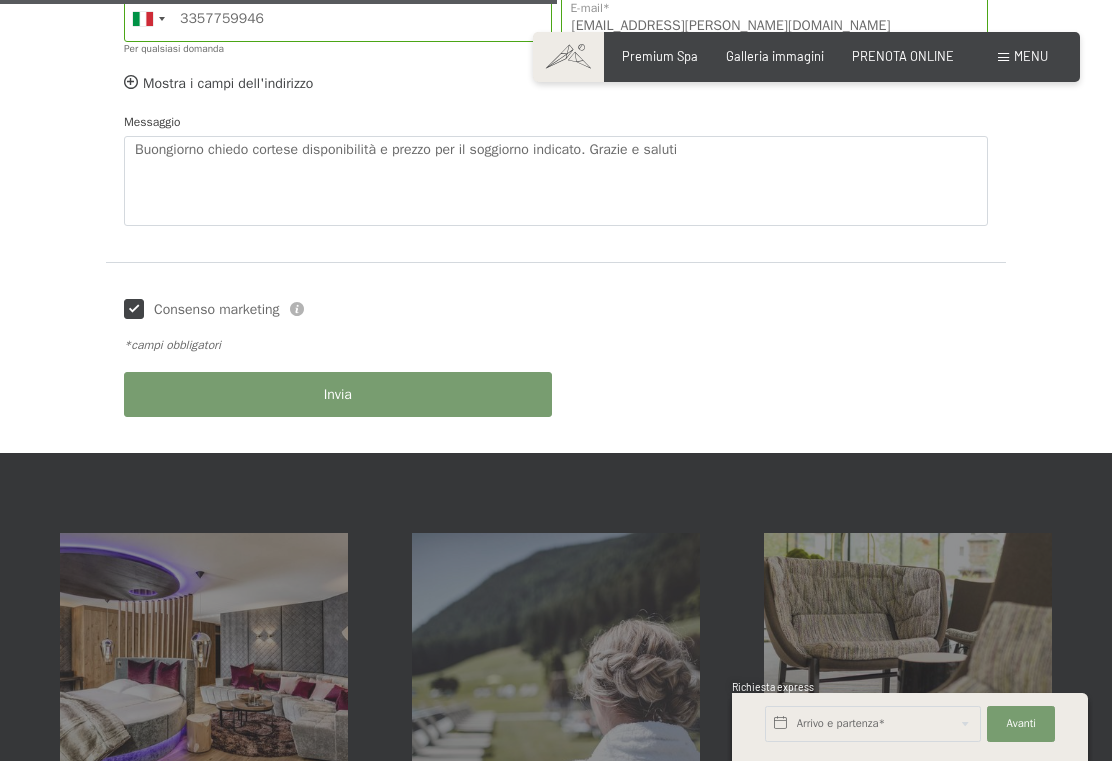 click on "Consenso marketing" at bounding box center (134, 309) 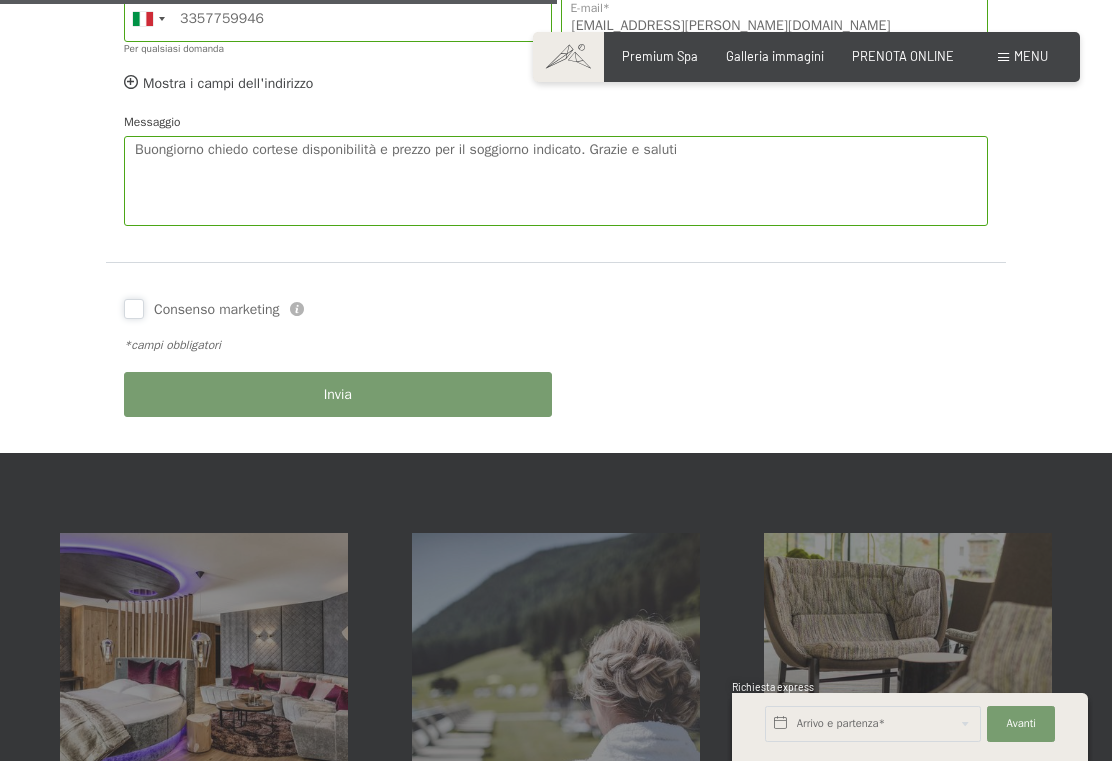 click on "Consenso marketing" at bounding box center (134, 309) 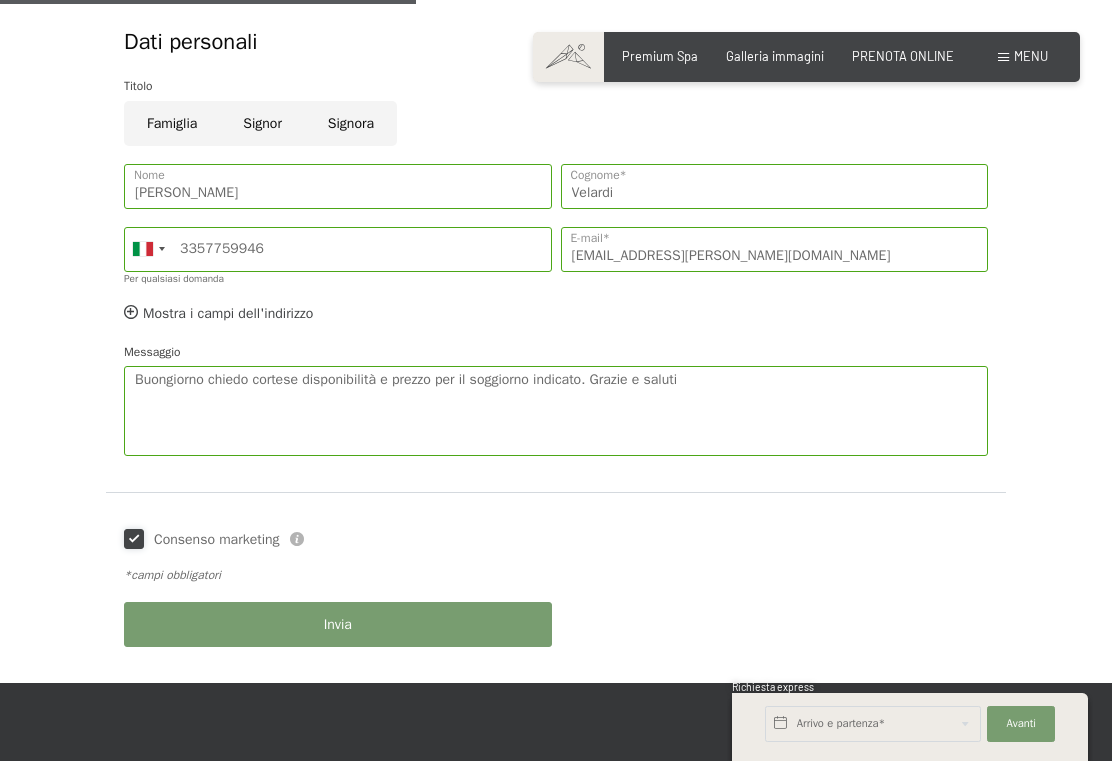 scroll, scrollTop: 630, scrollLeft: 0, axis: vertical 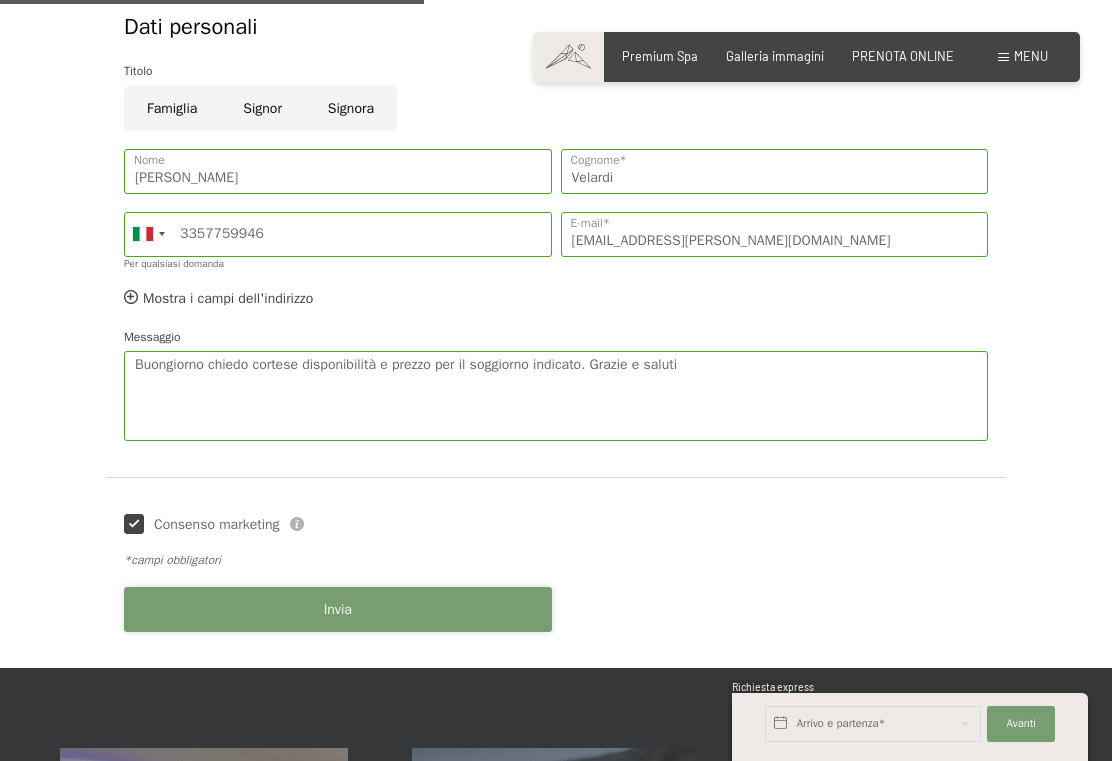 click on "Invia" at bounding box center (338, 609) 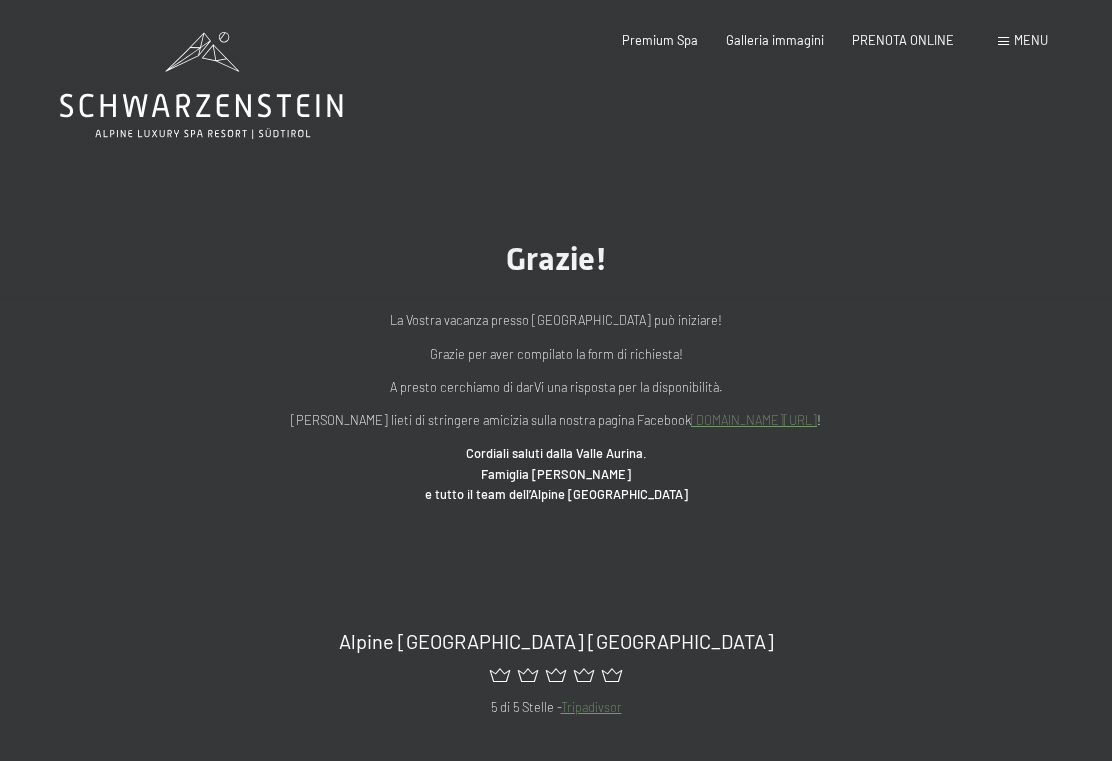 scroll, scrollTop: 0, scrollLeft: 0, axis: both 